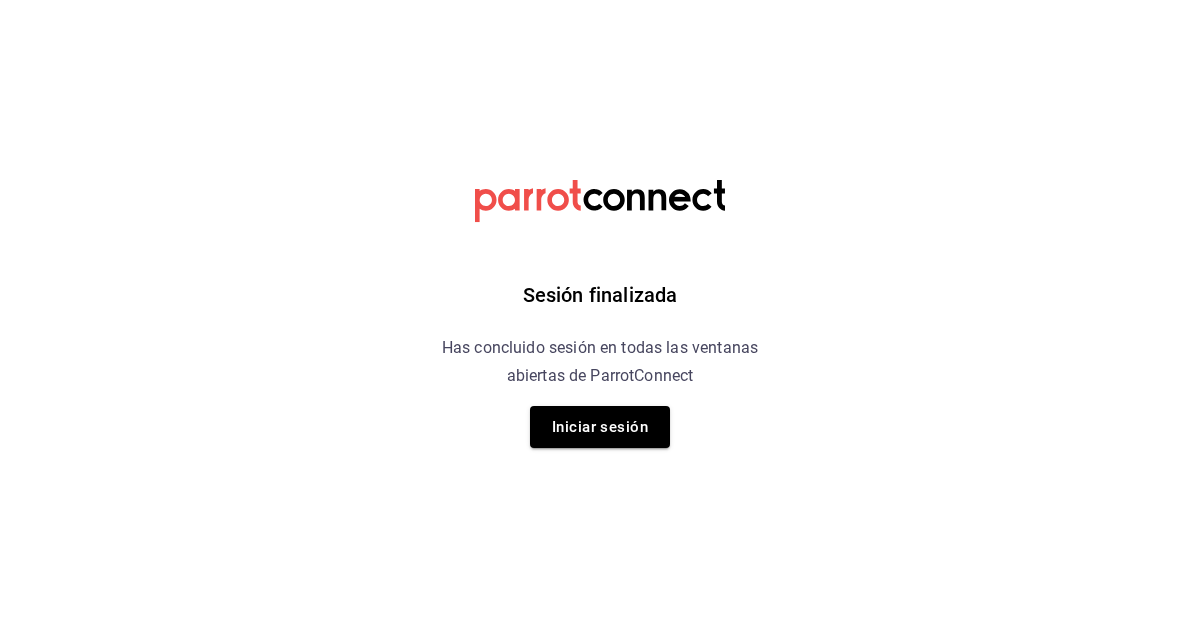 scroll, scrollTop: 0, scrollLeft: 0, axis: both 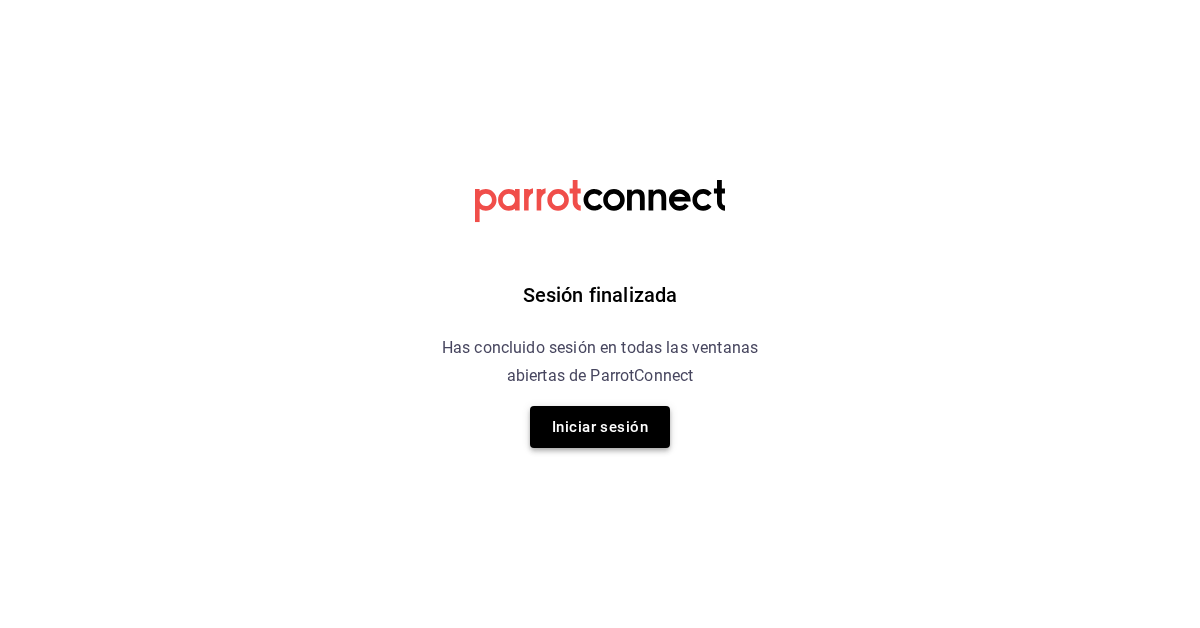 click on "Iniciar sesión" at bounding box center (600, 427) 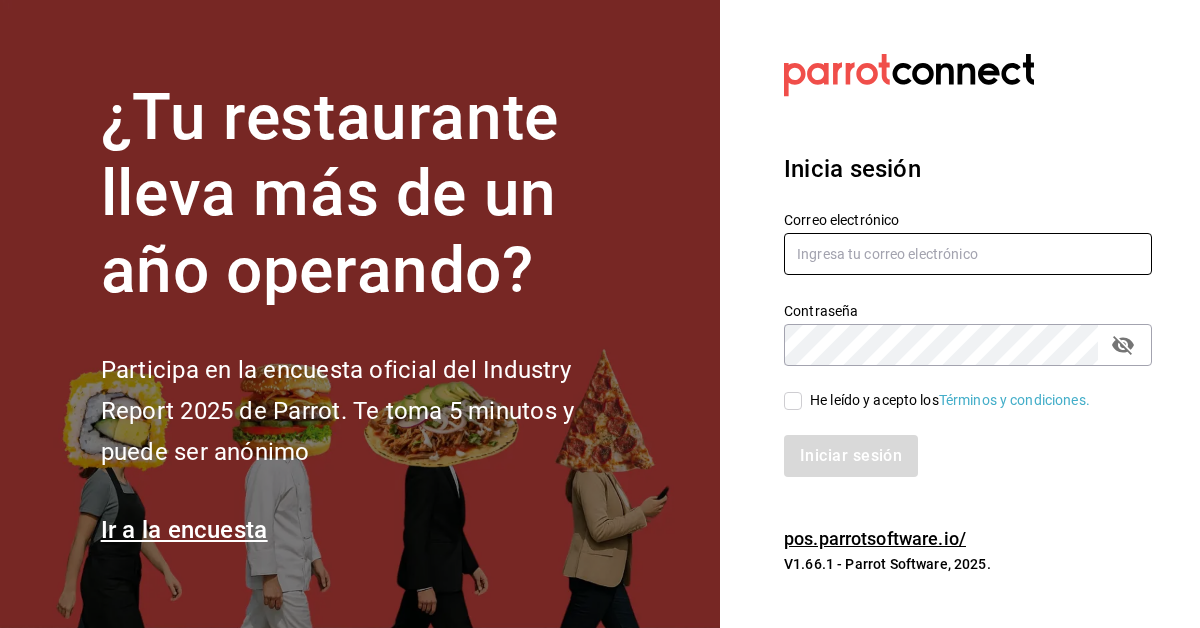 click at bounding box center [968, 254] 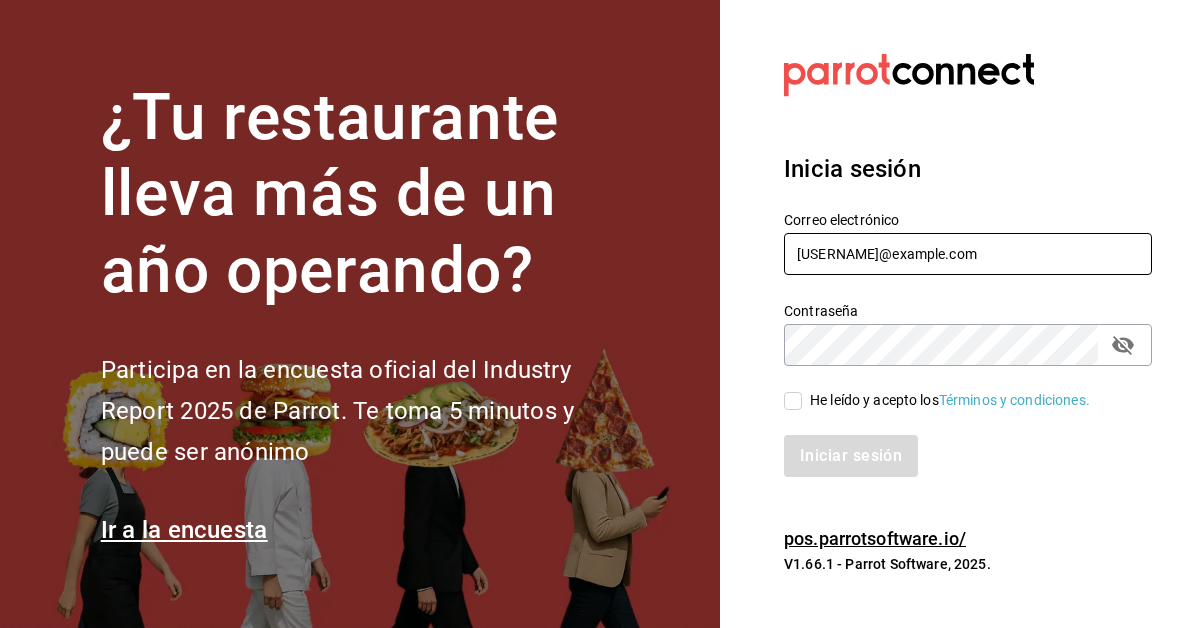 type on "[USERNAME]@example.com" 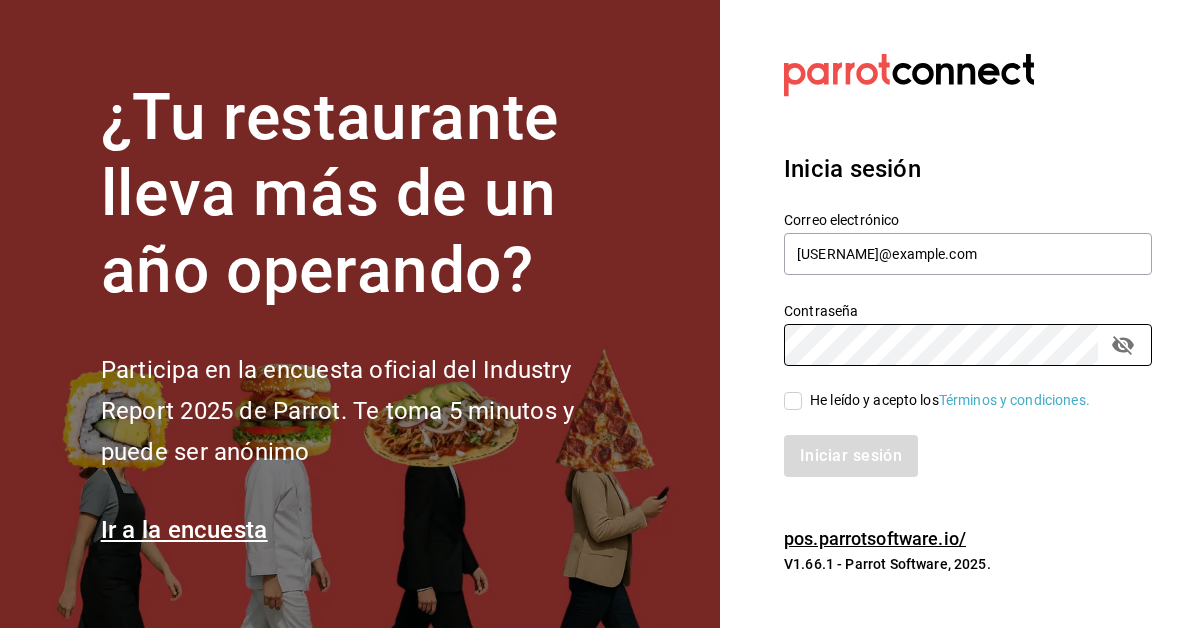 click on "He leído y acepto los  Términos y condiciones." at bounding box center [950, 400] 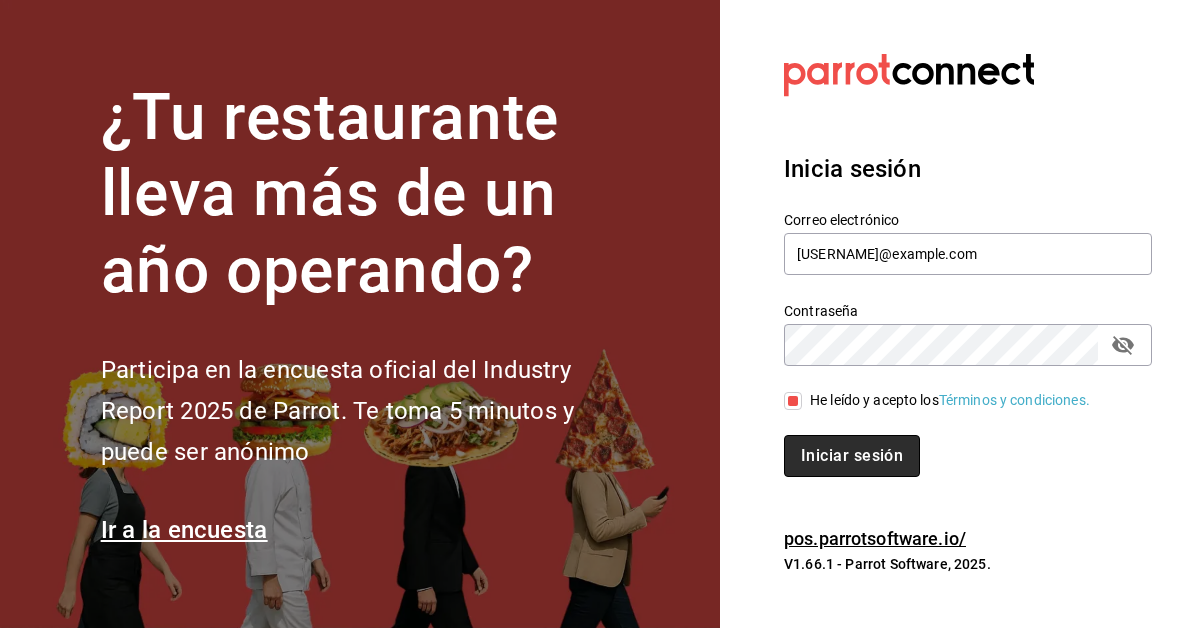 click on "Iniciar sesión" at bounding box center [852, 456] 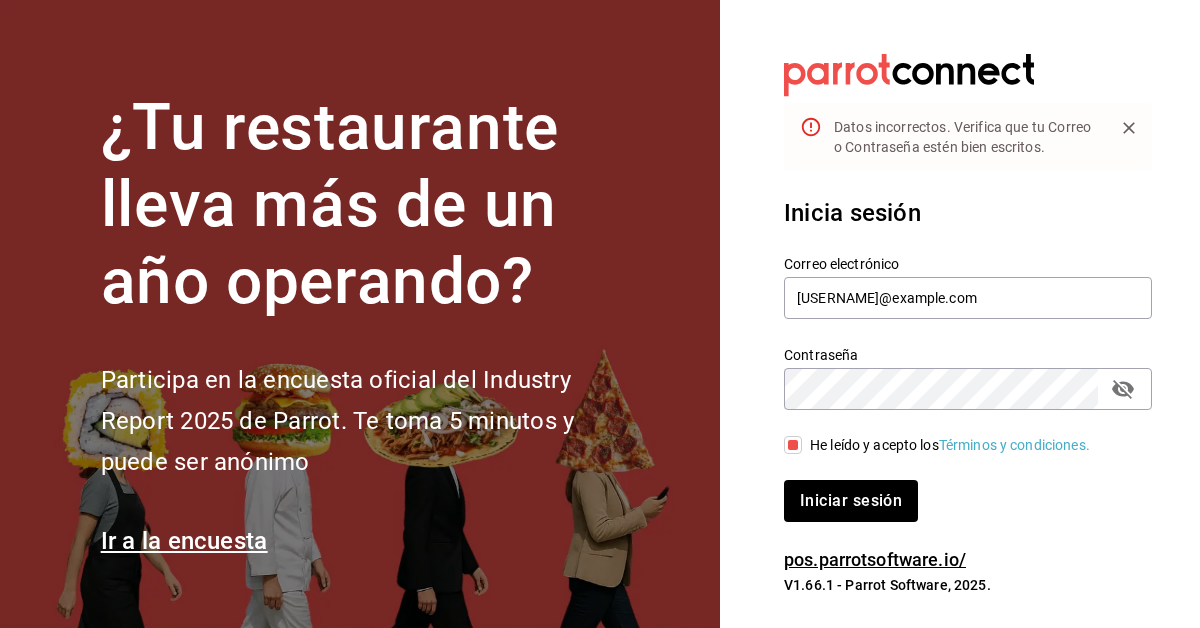 click at bounding box center (1123, 389) 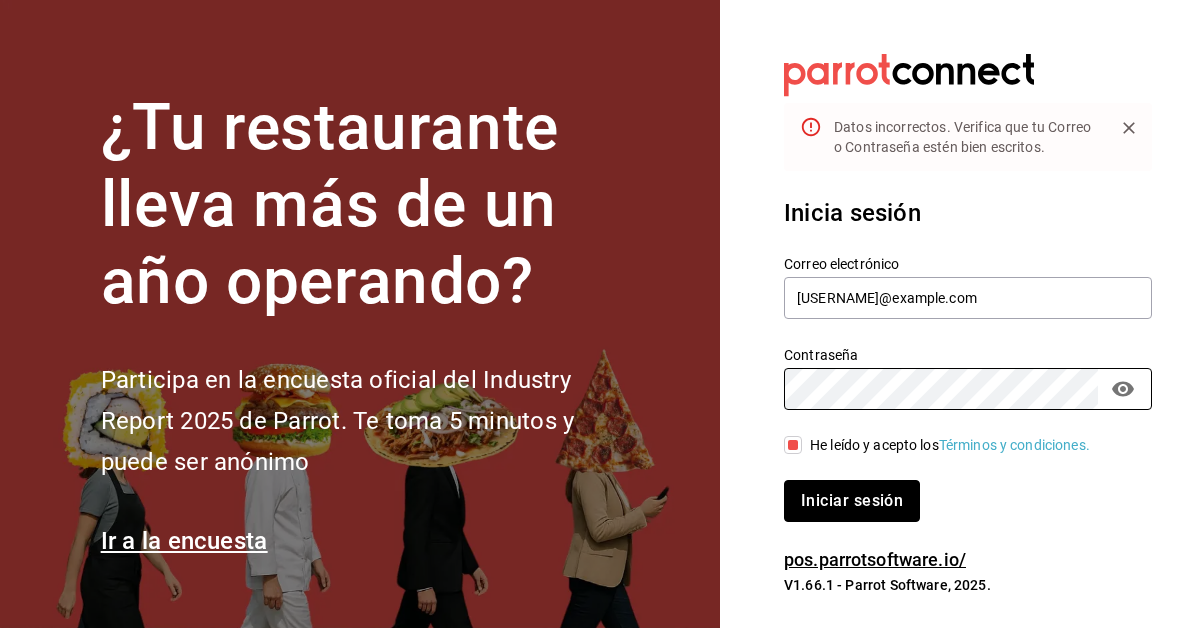 click on "Iniciar sesión" at bounding box center [852, 501] 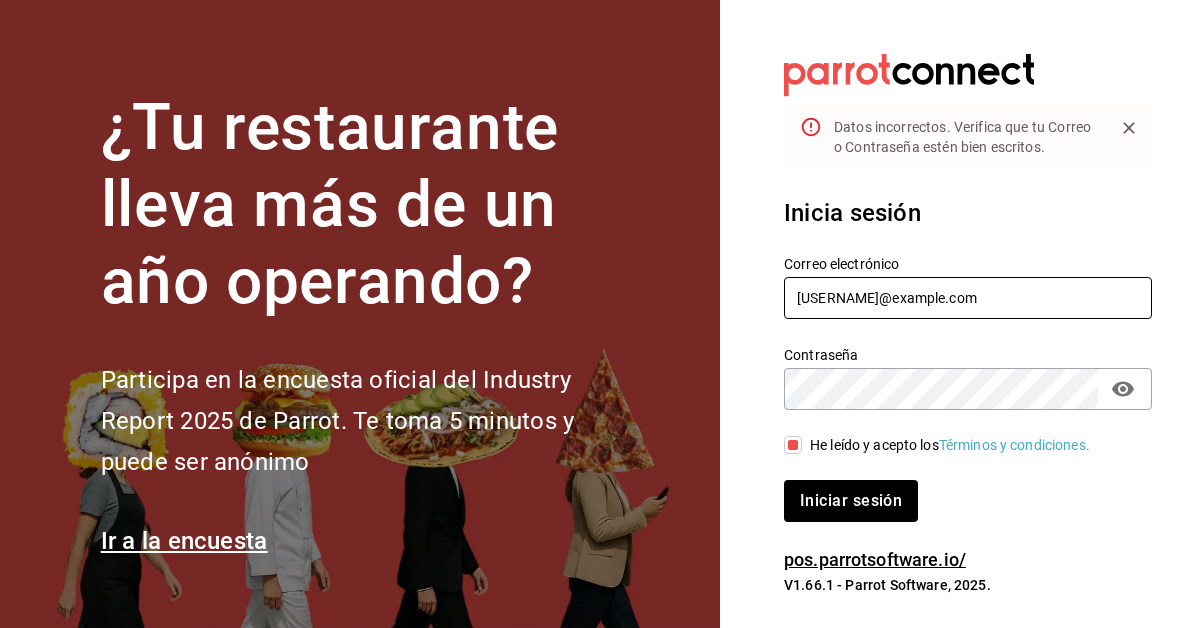 click on "moisesvillalobosarroyo@gmail.comn" at bounding box center [968, 298] 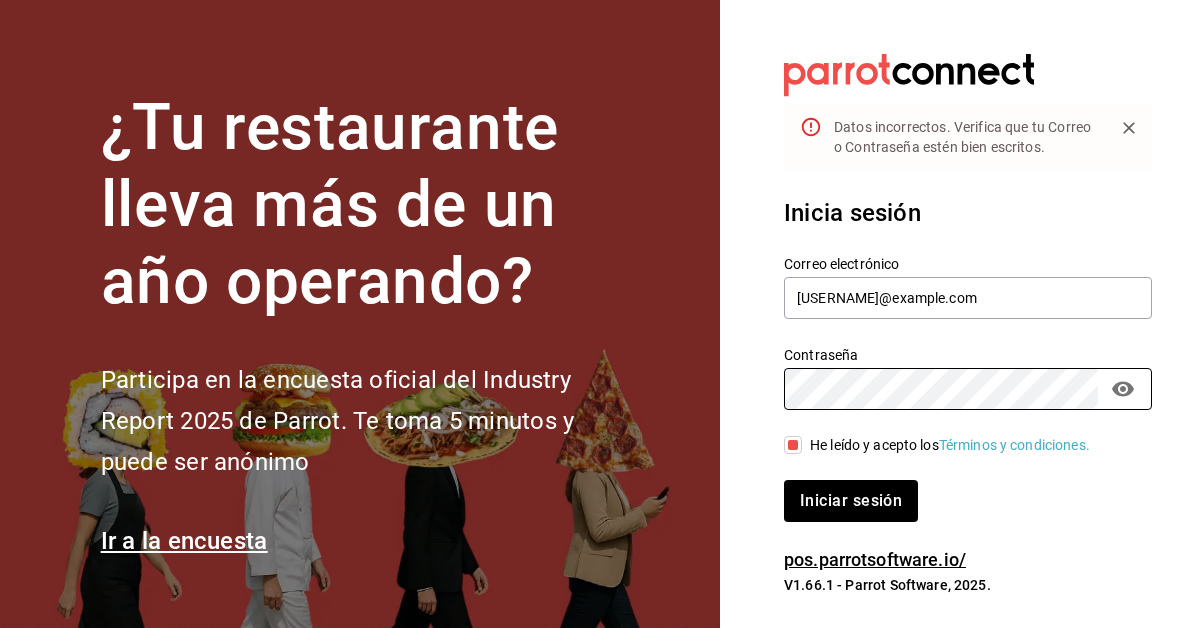 click on "Iniciar sesión" at bounding box center (851, 501) 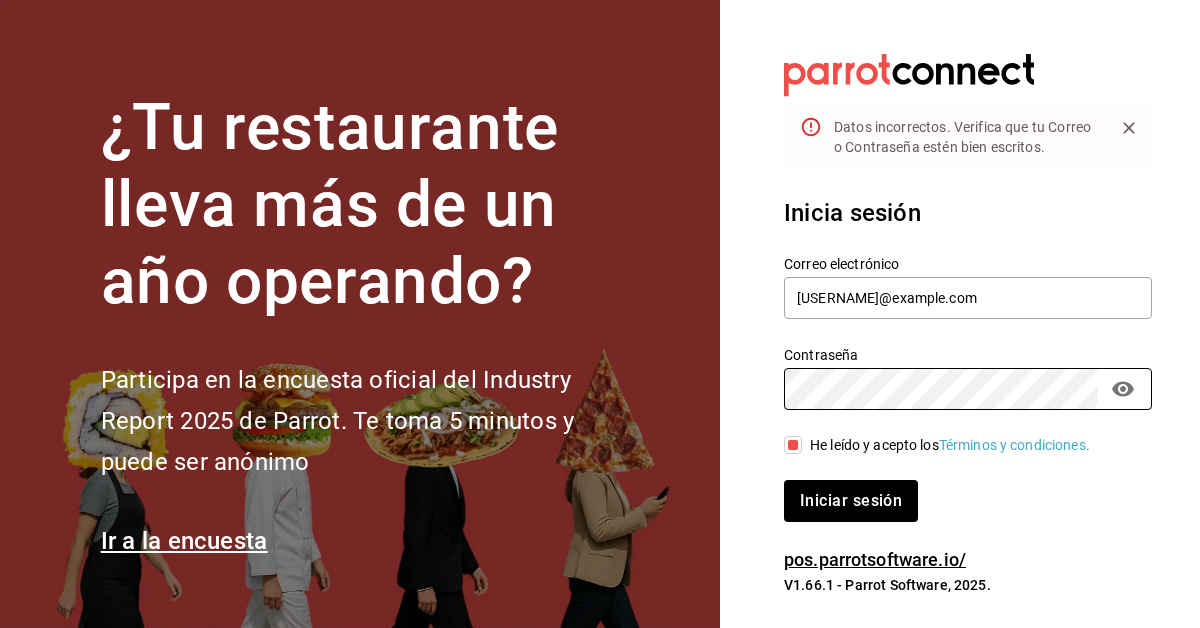 click on "Iniciar sesión" at bounding box center (851, 501) 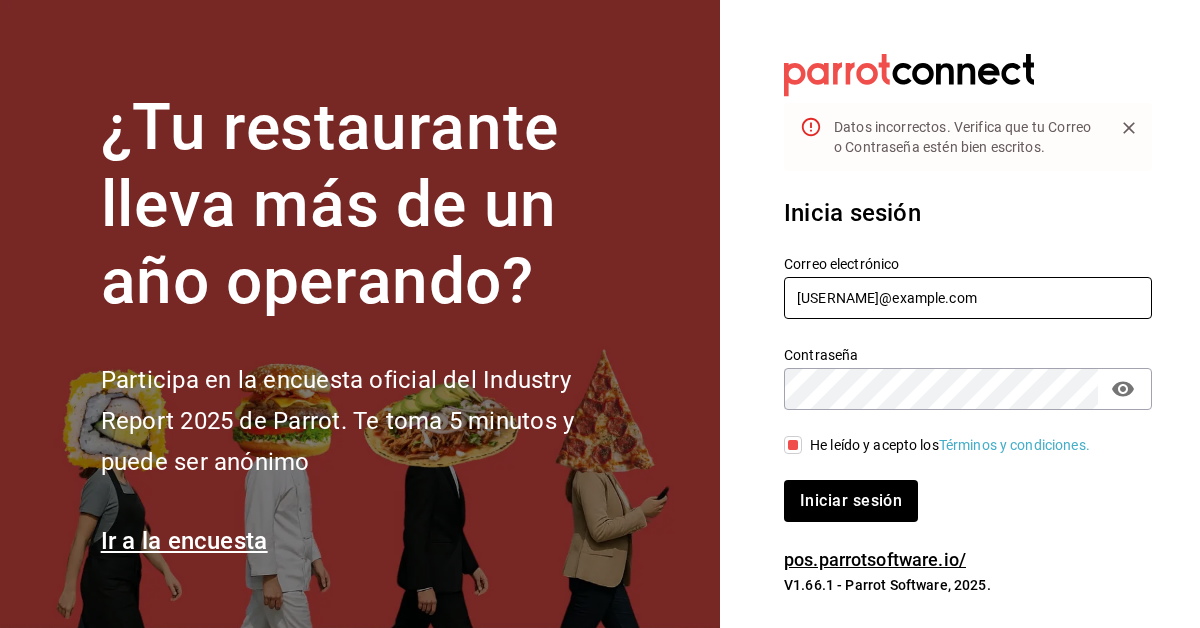 click on "moisesvillalobosarroyo@gmail.com" at bounding box center [968, 298] 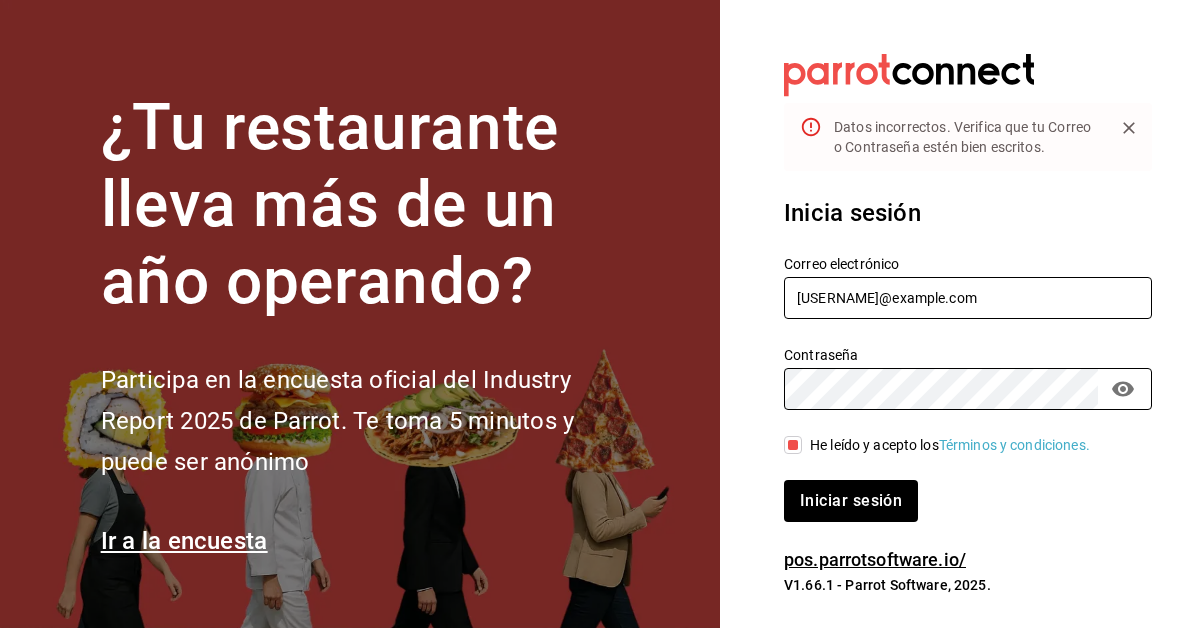 click on "Iniciar sesión" at bounding box center (851, 501) 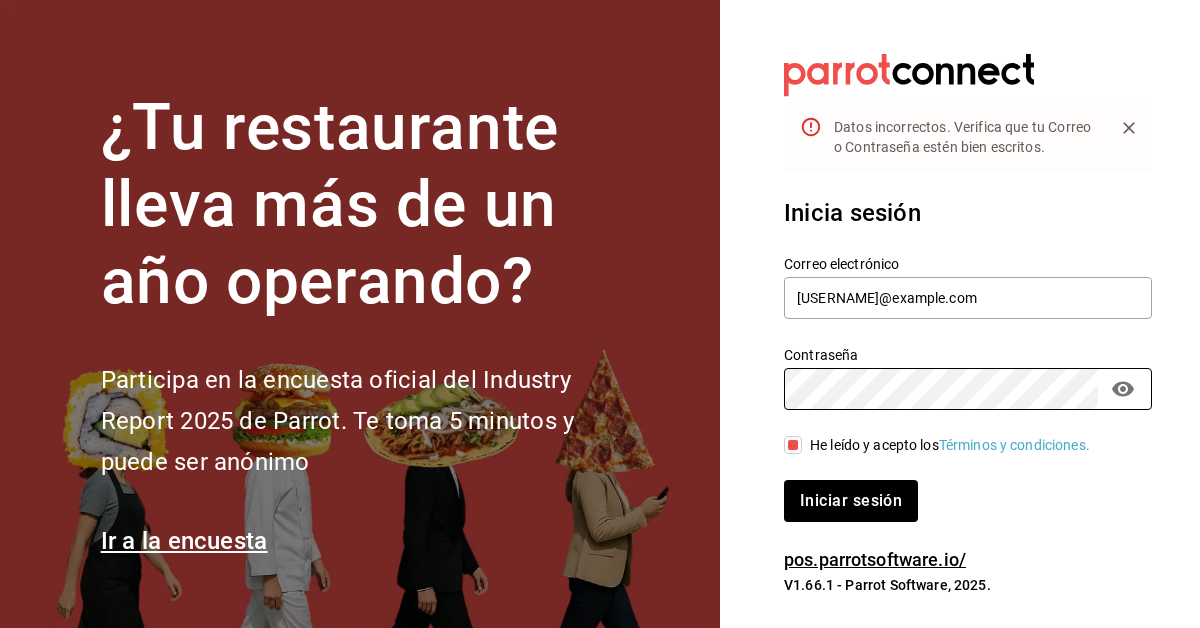click on "Iniciar sesión" at bounding box center [851, 501] 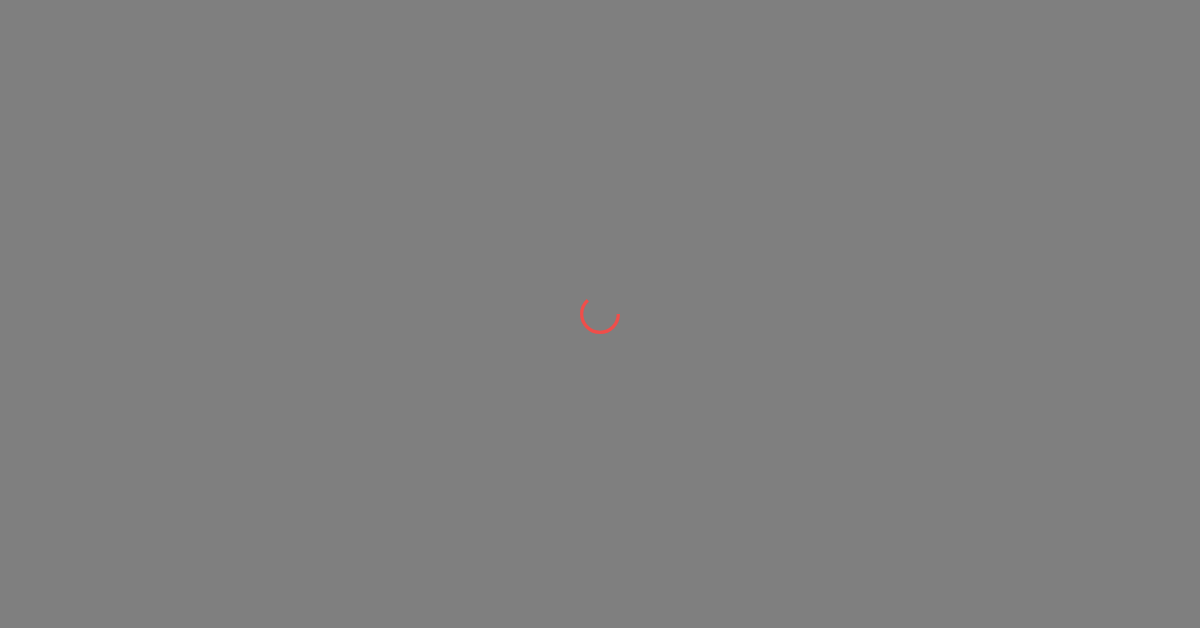 scroll, scrollTop: 0, scrollLeft: 0, axis: both 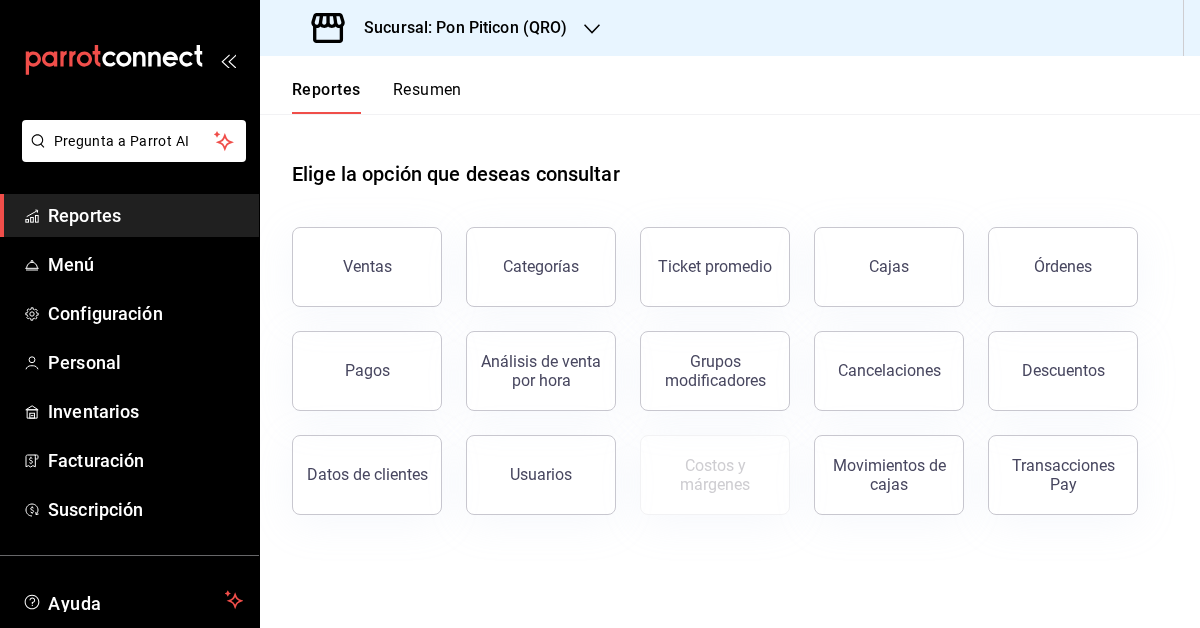 click on "Sucursal: Pon Piticon (QRO)" at bounding box center (442, 28) 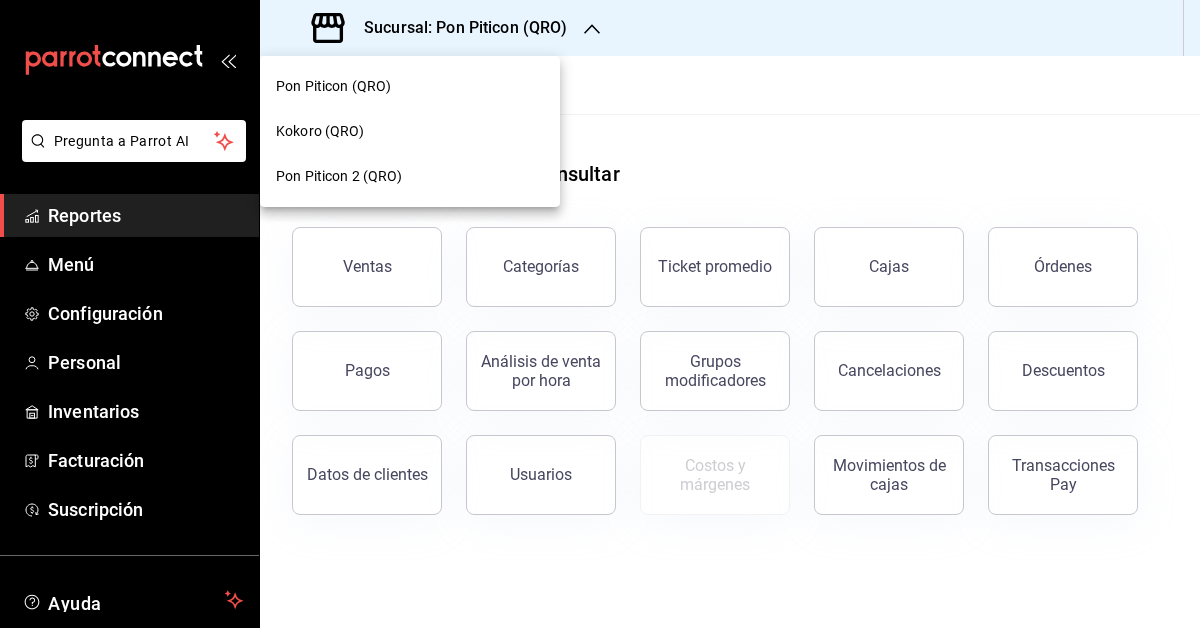 click on "Pon Piticon 2 (QRO)" at bounding box center [410, 176] 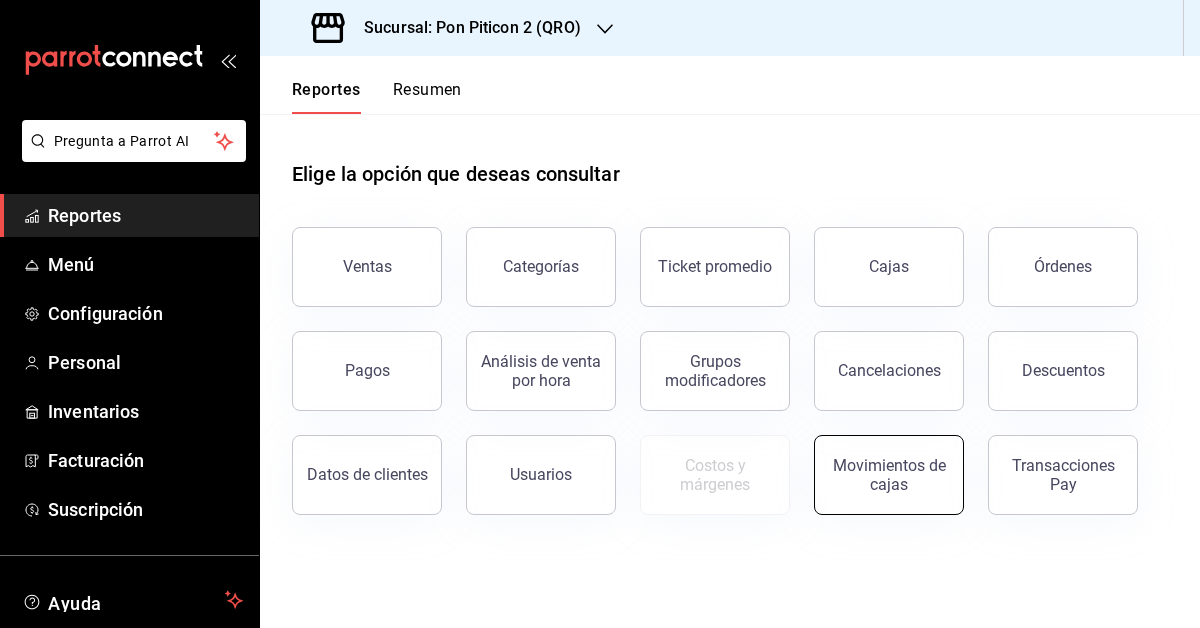 click on "Movimientos de cajas" at bounding box center (889, 475) 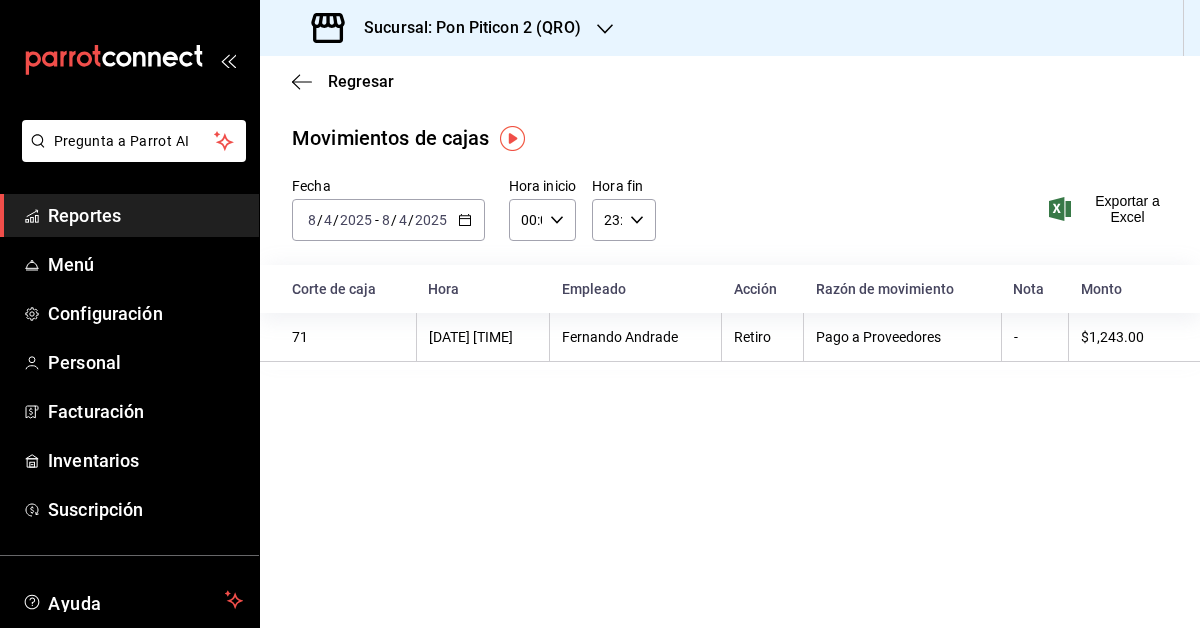 click on "[DATE] [TIME] - [DATE] [TIME]" at bounding box center [388, 220] 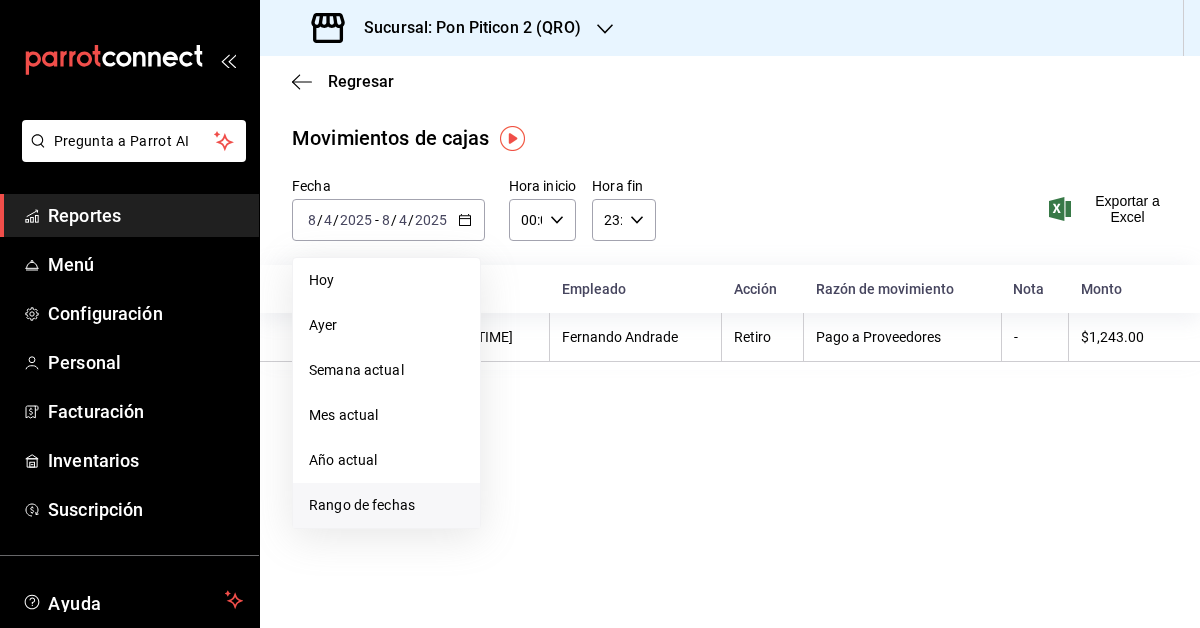 click on "Rango de fechas" at bounding box center [386, 505] 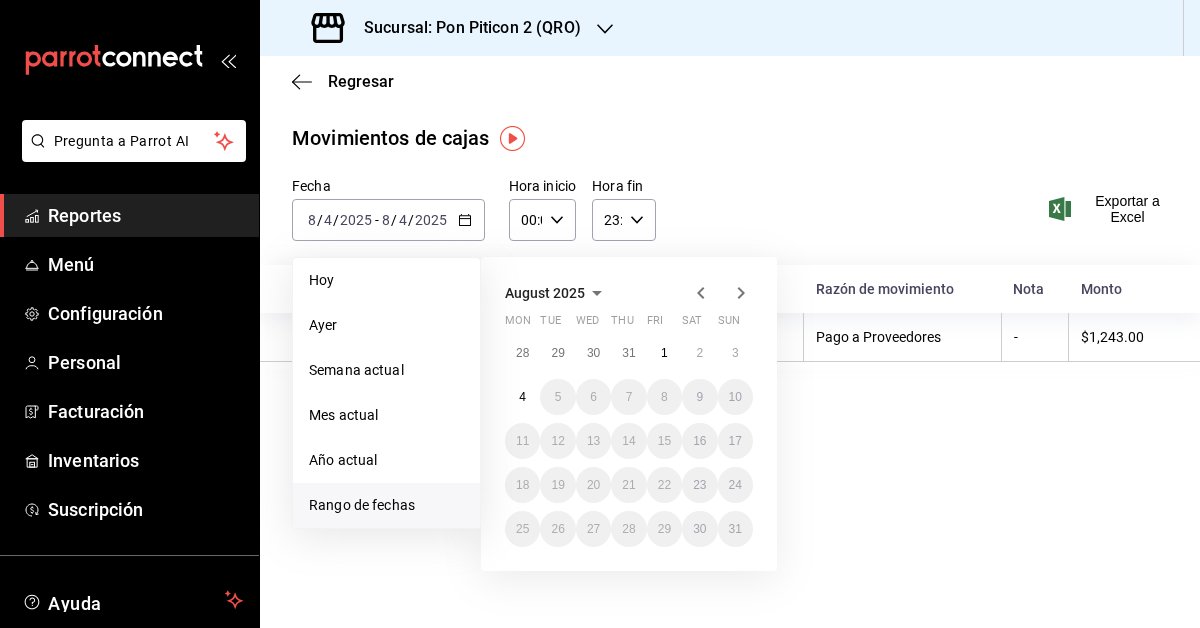 click 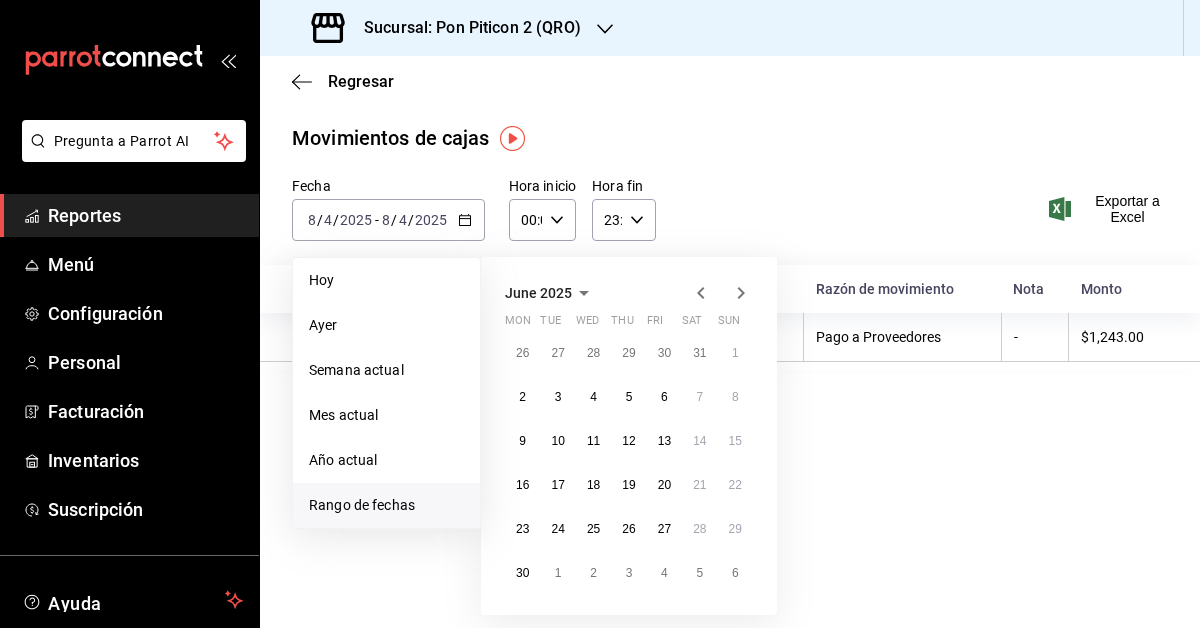 click 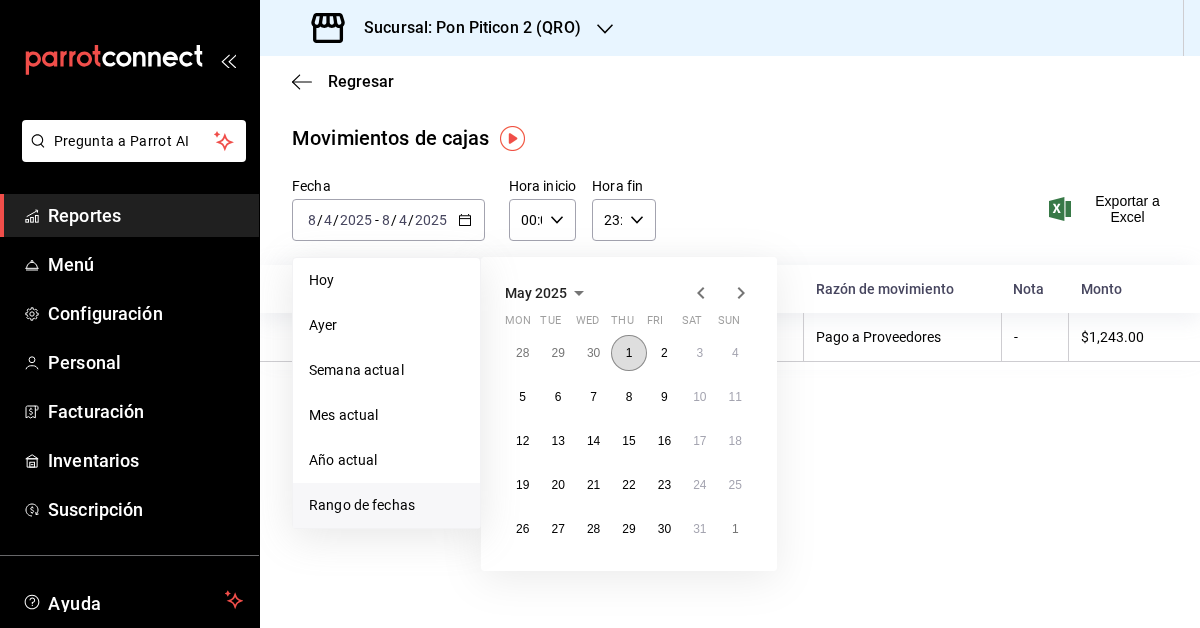 click on "1" at bounding box center (628, 353) 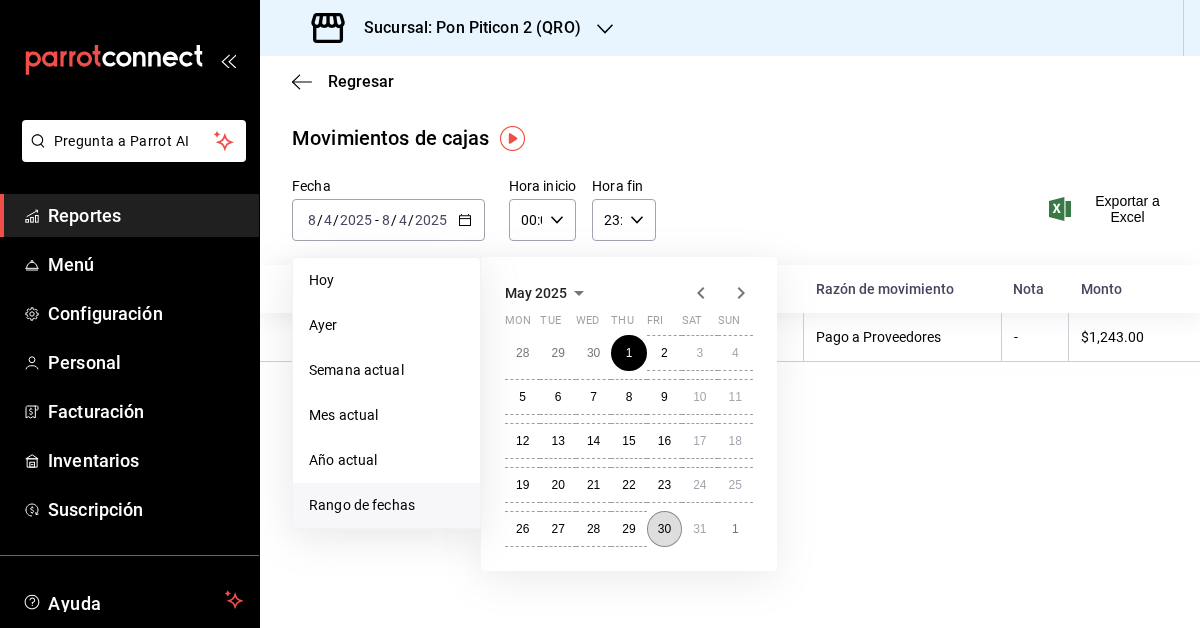 click on "30" at bounding box center [664, 529] 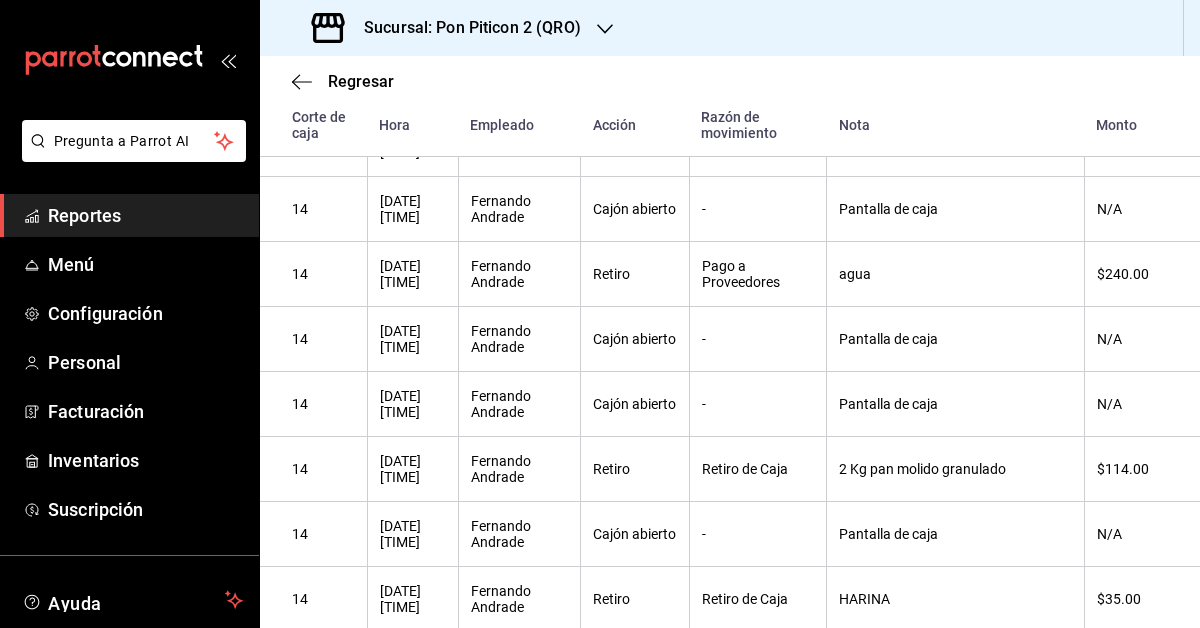 scroll, scrollTop: 0, scrollLeft: 0, axis: both 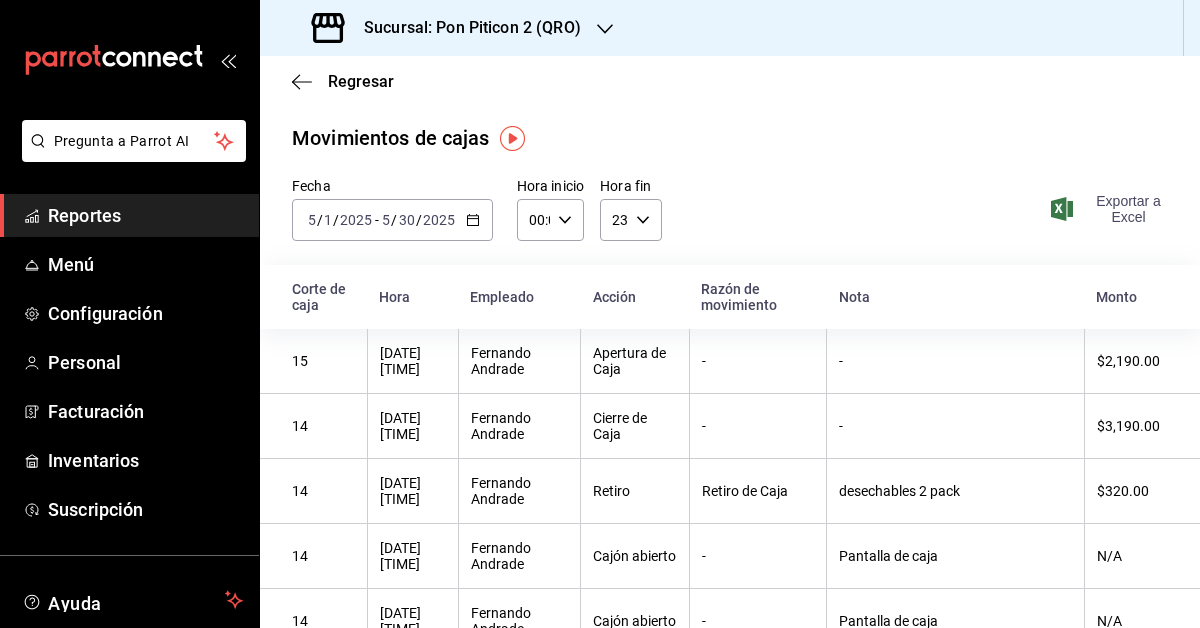 click on "Exportar a Excel" at bounding box center [1111, 209] 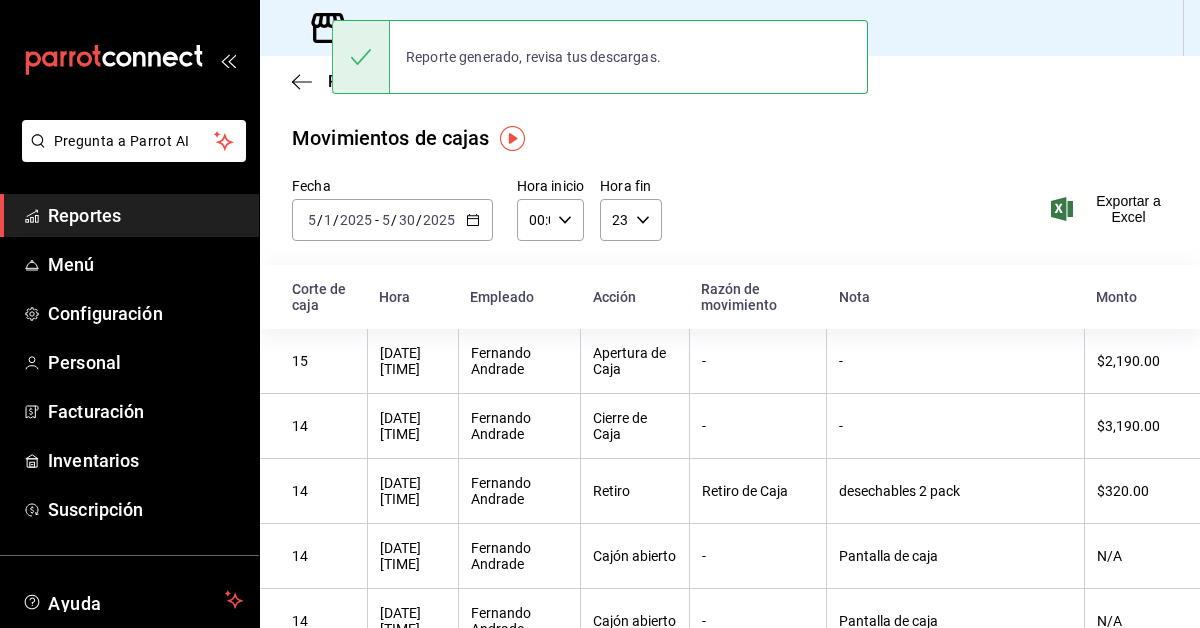 click on "Fecha [DATE] [TIME] - [DATE] [TIME] Hora inicio [TIME] Hora inicio Hora fin [TIME] Hora fin Exportar a Excel" at bounding box center (730, 221) 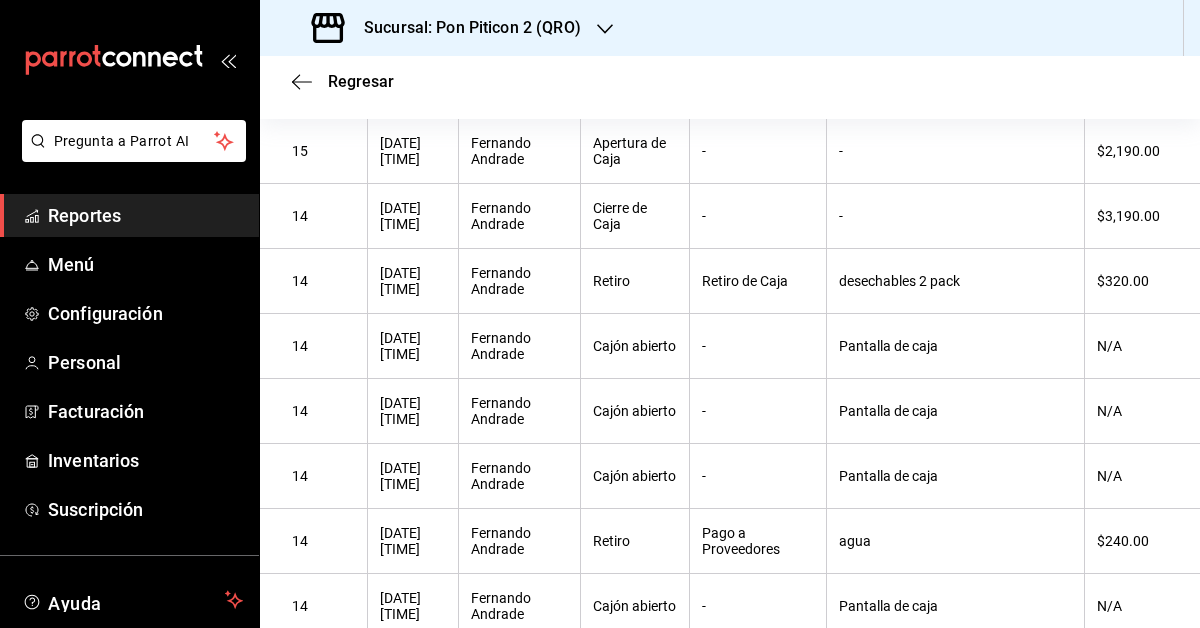 scroll, scrollTop: 0, scrollLeft: 0, axis: both 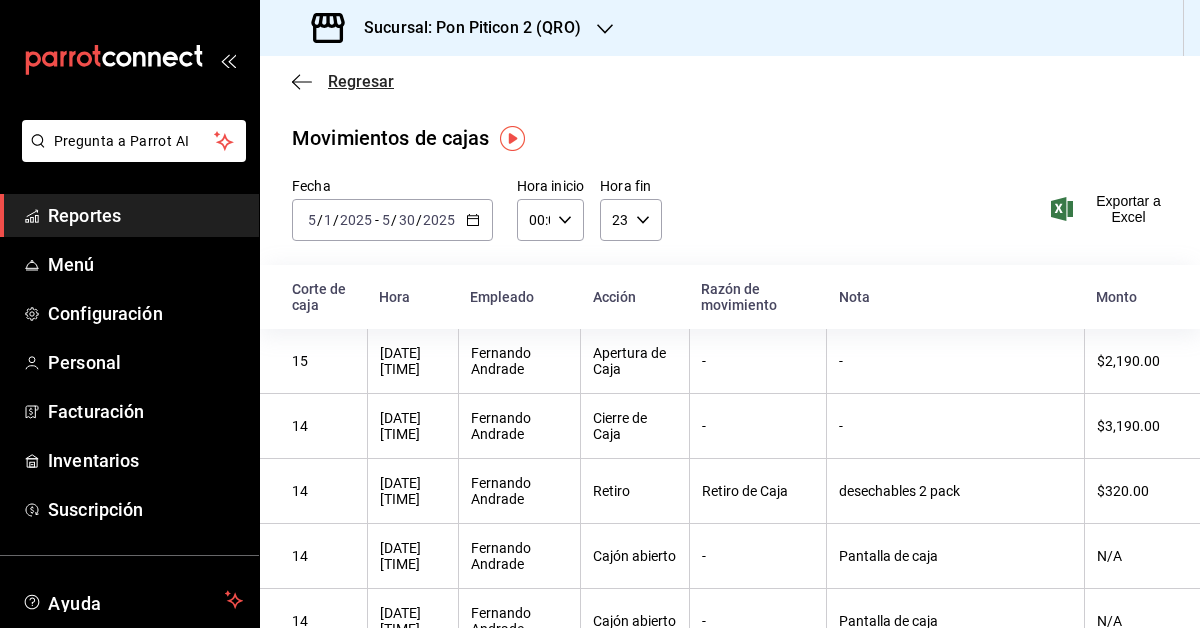 click 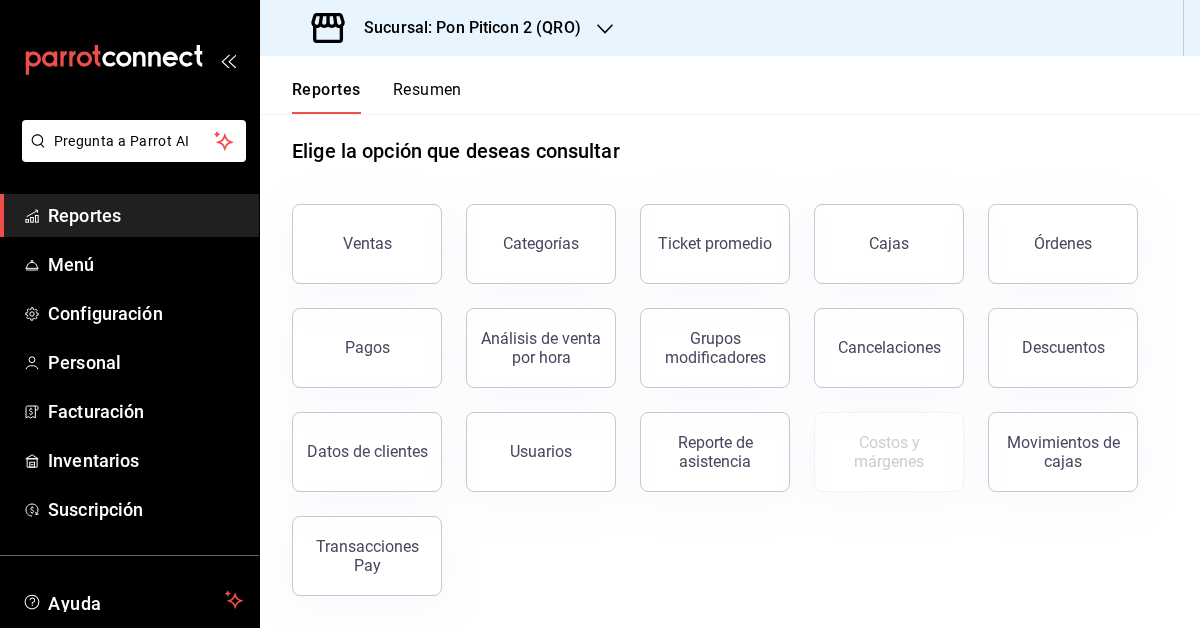 scroll, scrollTop: 0, scrollLeft: 0, axis: both 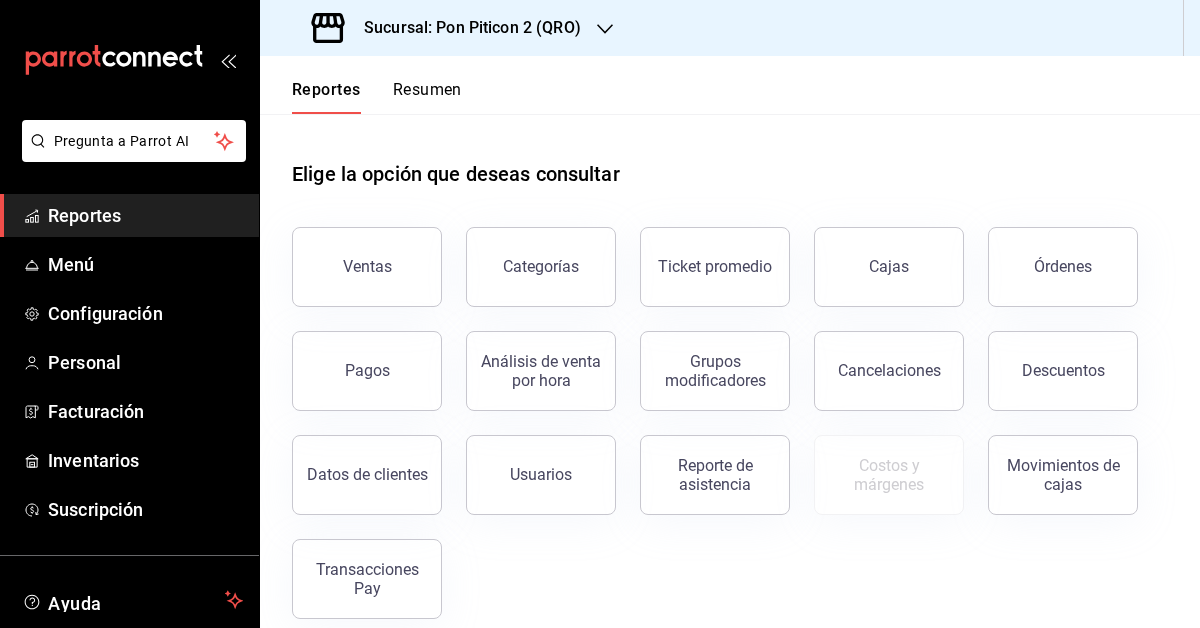 click on "Costos y márgenes" at bounding box center [877, 463] 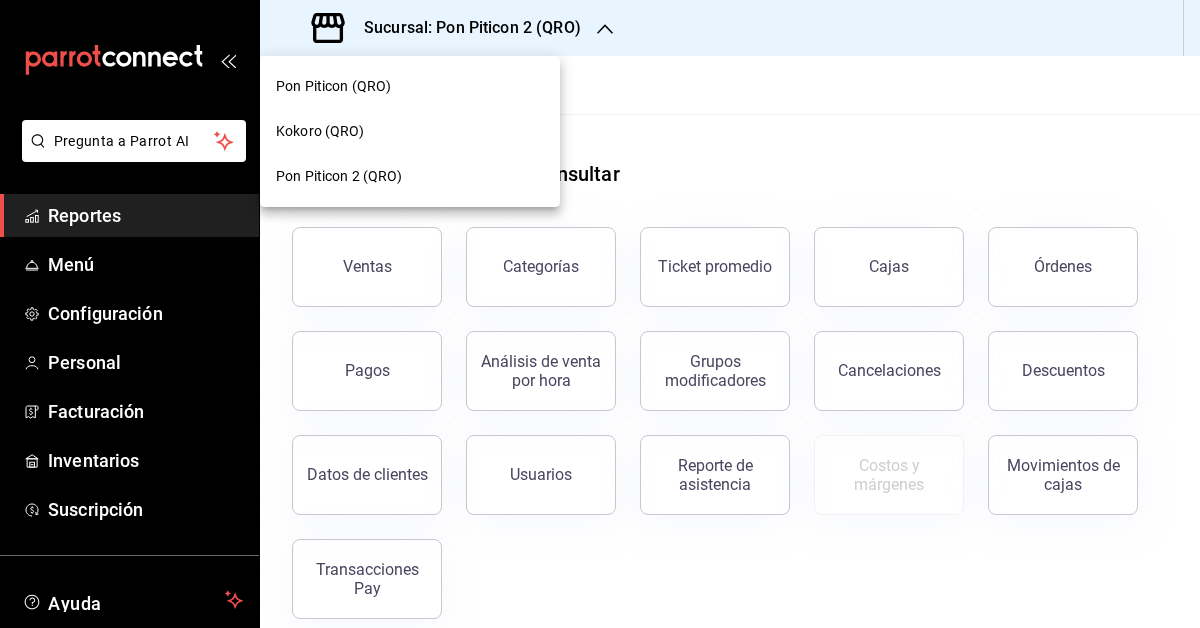 click on "Pon Piticon (QRO)" at bounding box center [333, 86] 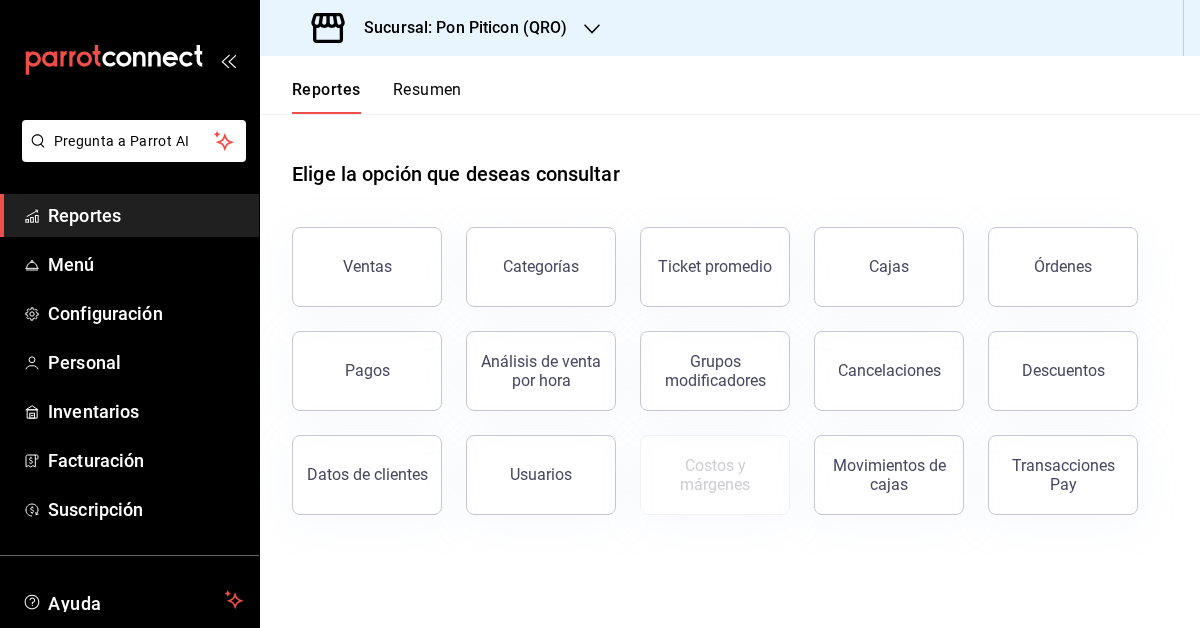 click on "Resumen" at bounding box center (427, 97) 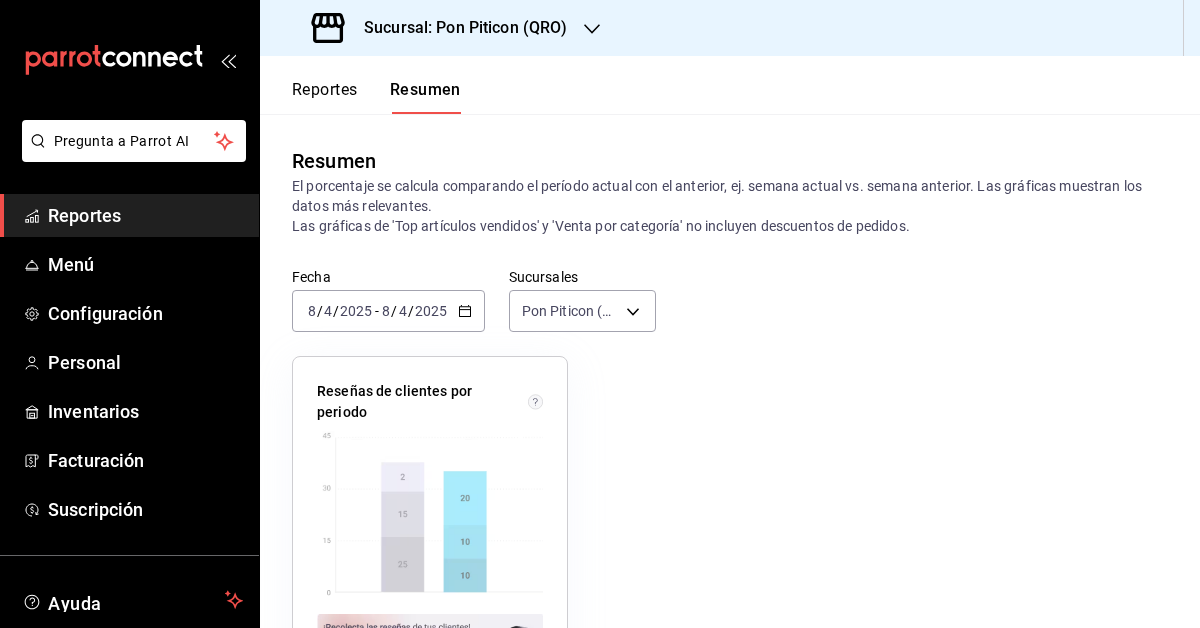click on "Reportes Resumen" at bounding box center [360, 85] 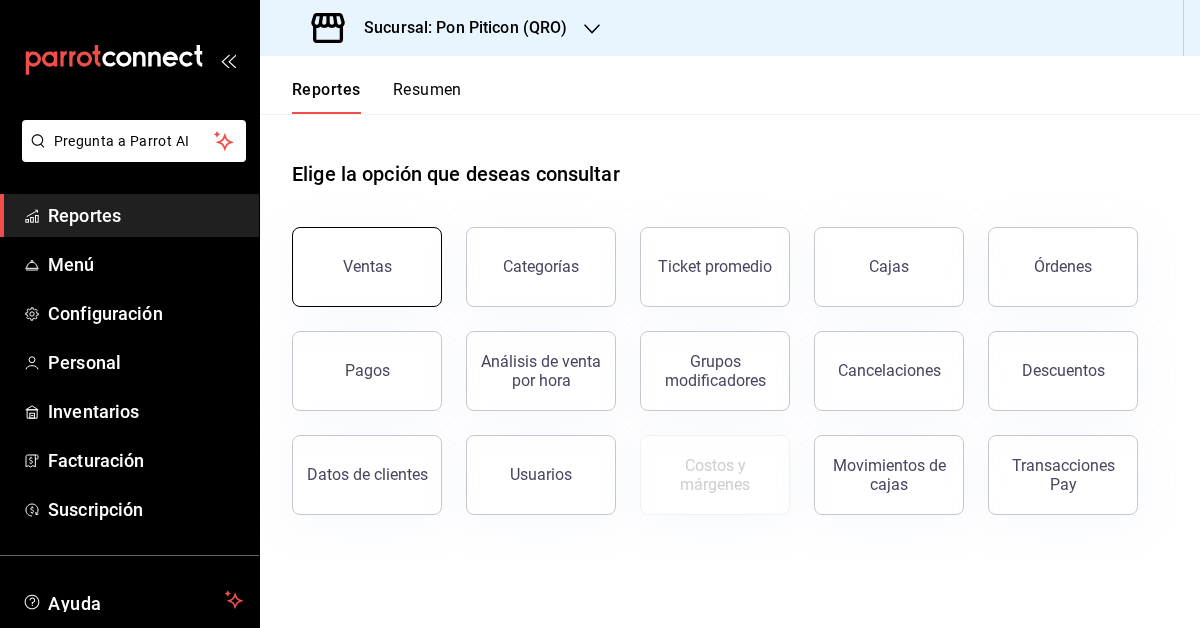 click on "Ventas" at bounding box center [367, 267] 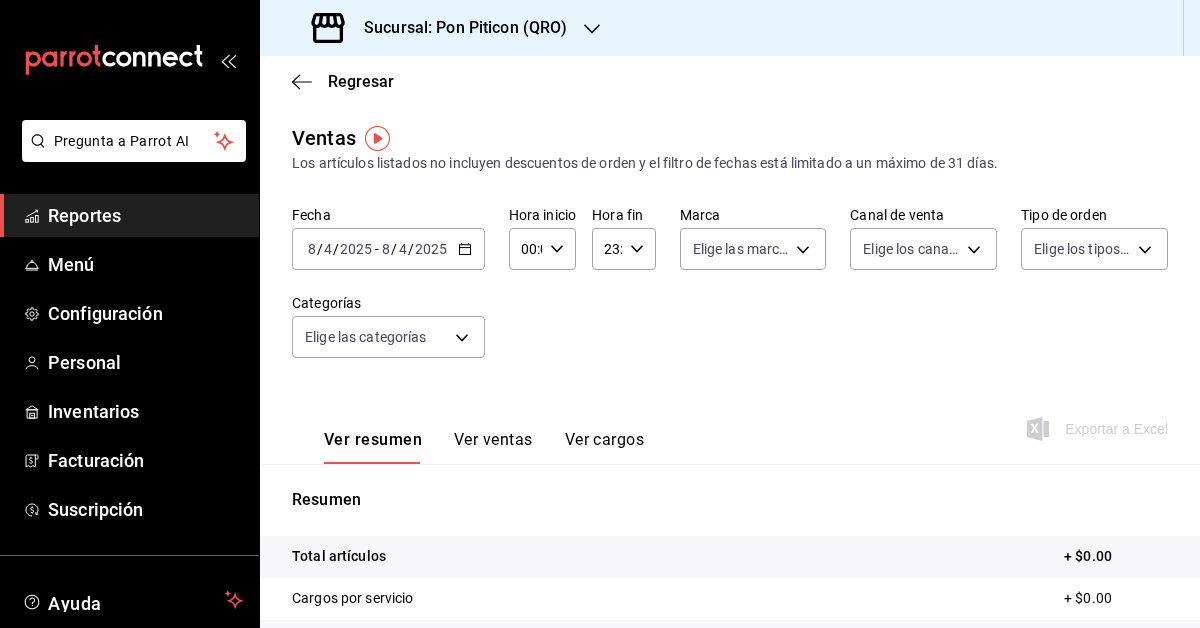 click on "Ver cargos" at bounding box center [605, 447] 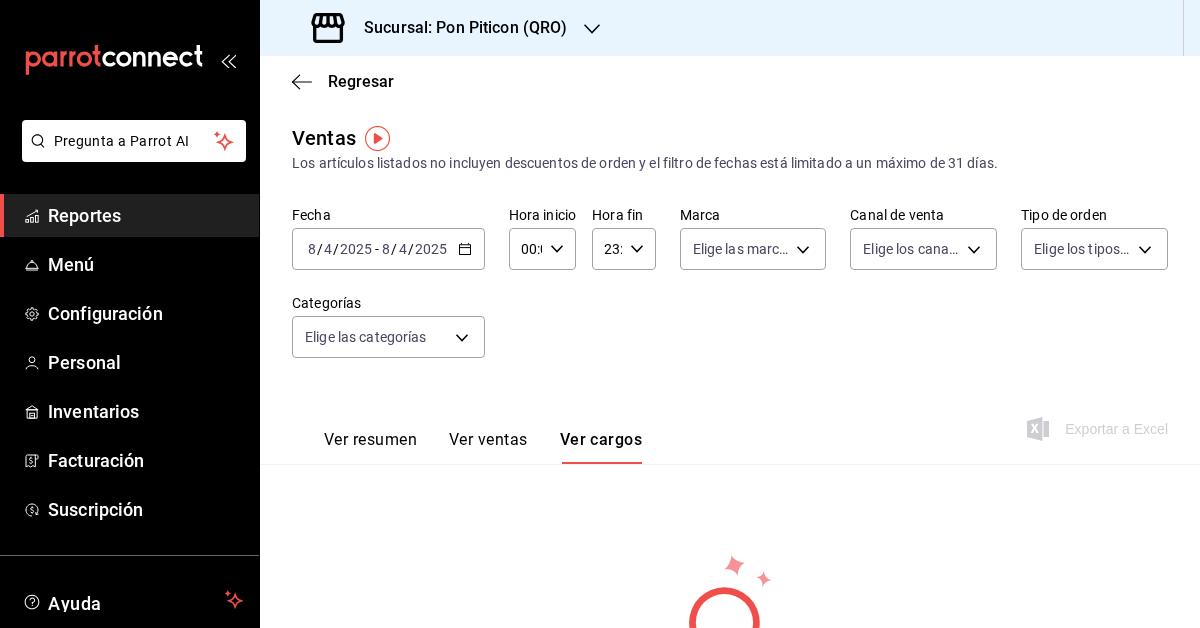 click on "Ver resumen Ver ventas Ver cargos" at bounding box center [467, 435] 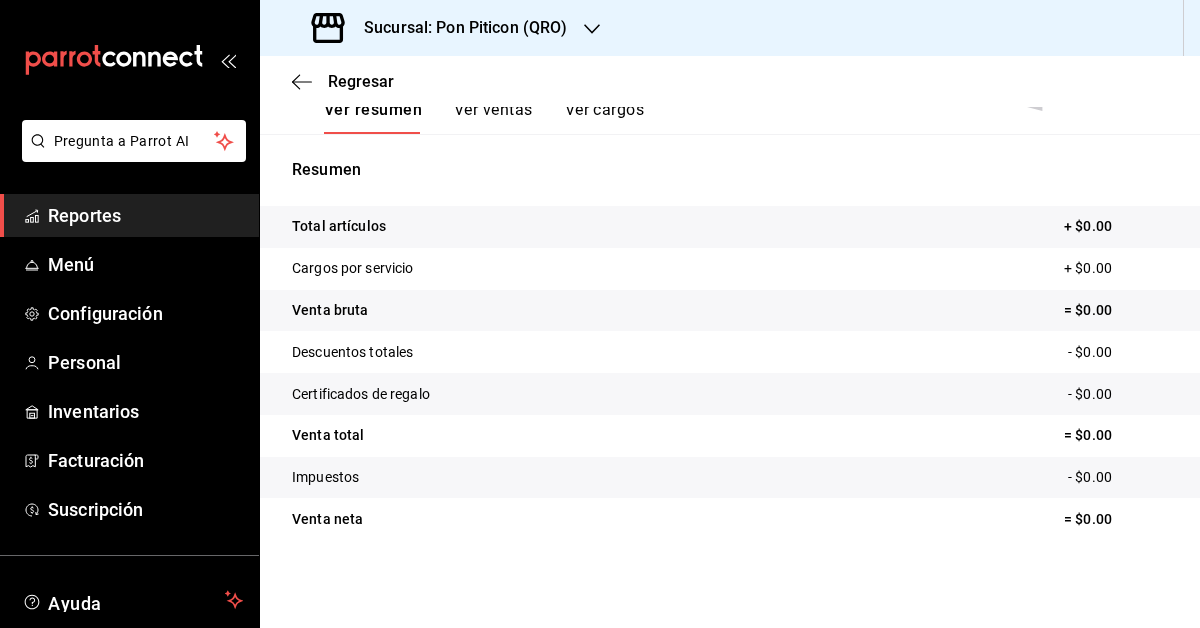 scroll, scrollTop: 0, scrollLeft: 0, axis: both 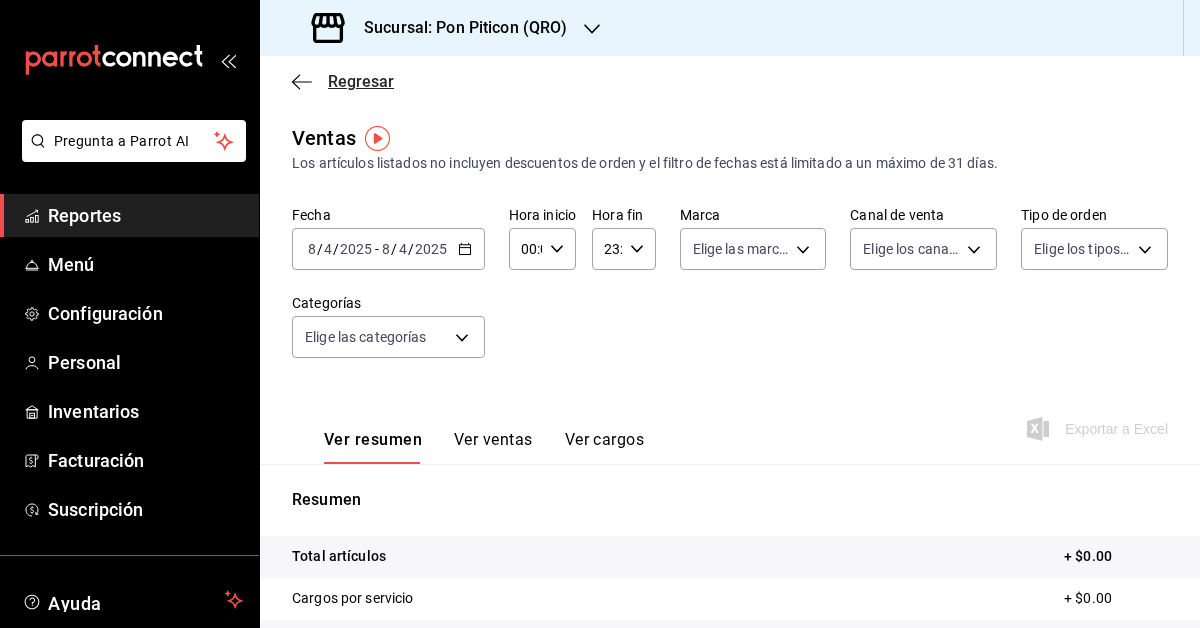 click 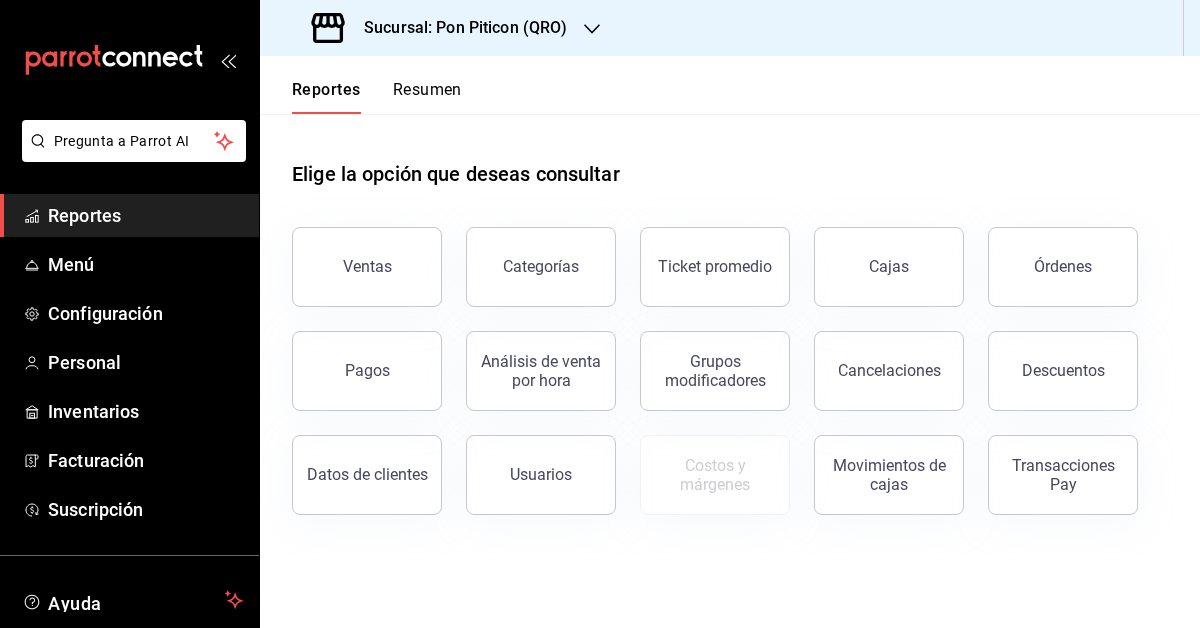 click on "Resumen" at bounding box center (427, 97) 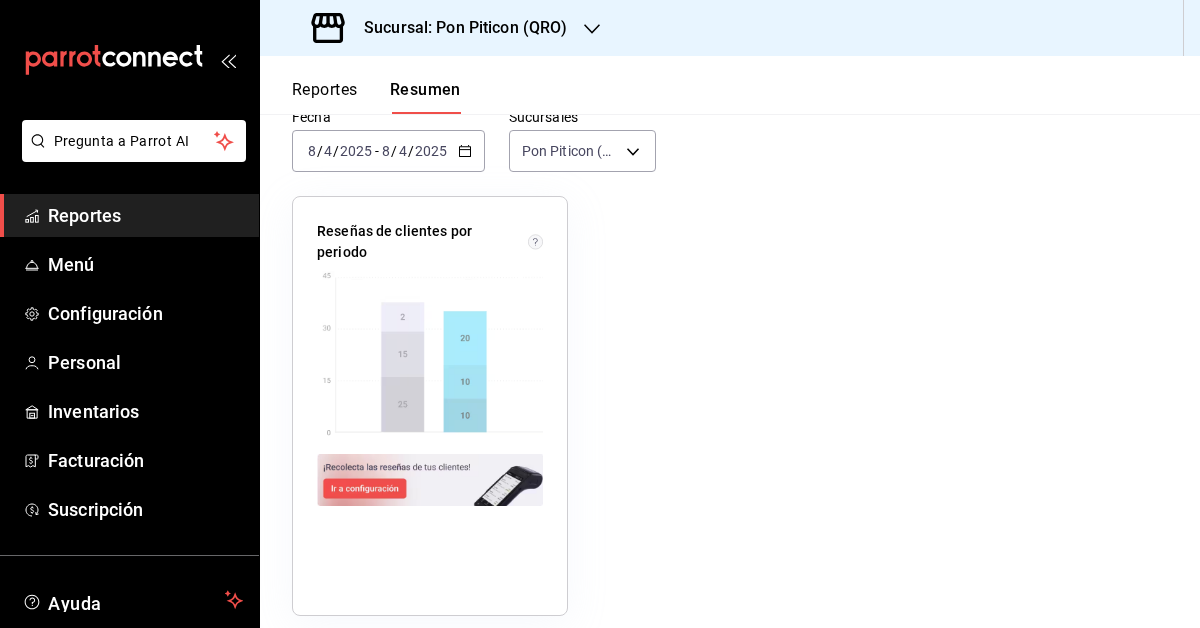 scroll, scrollTop: 161, scrollLeft: 0, axis: vertical 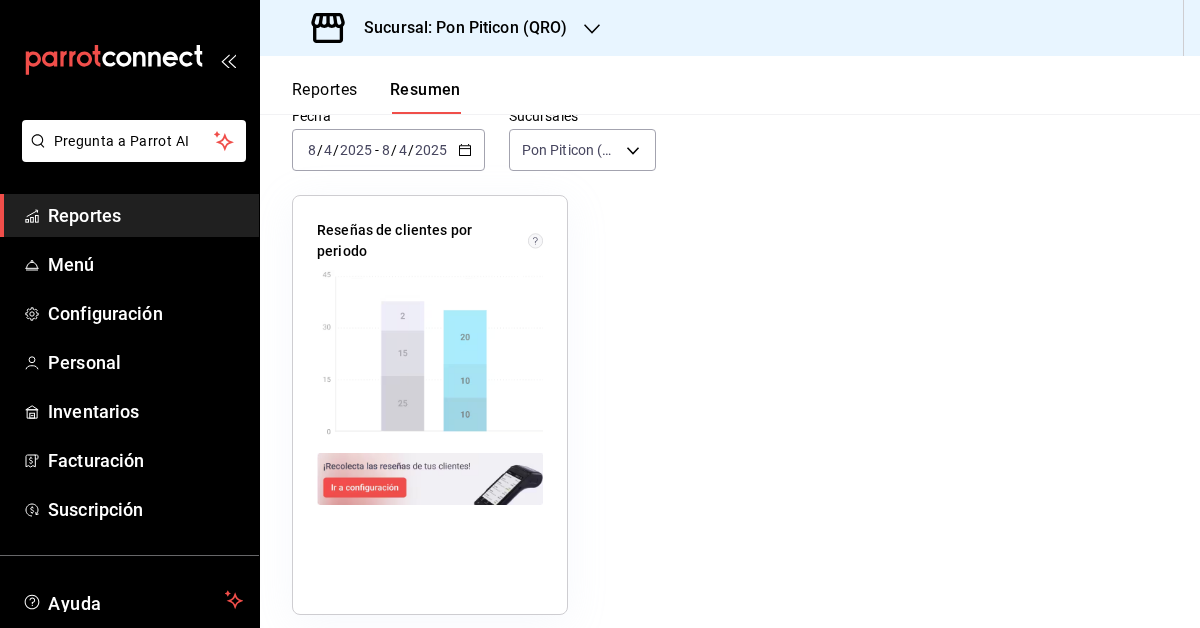 click on "[DATE] [TIME] - [DATE] [TIME]" at bounding box center [388, 150] 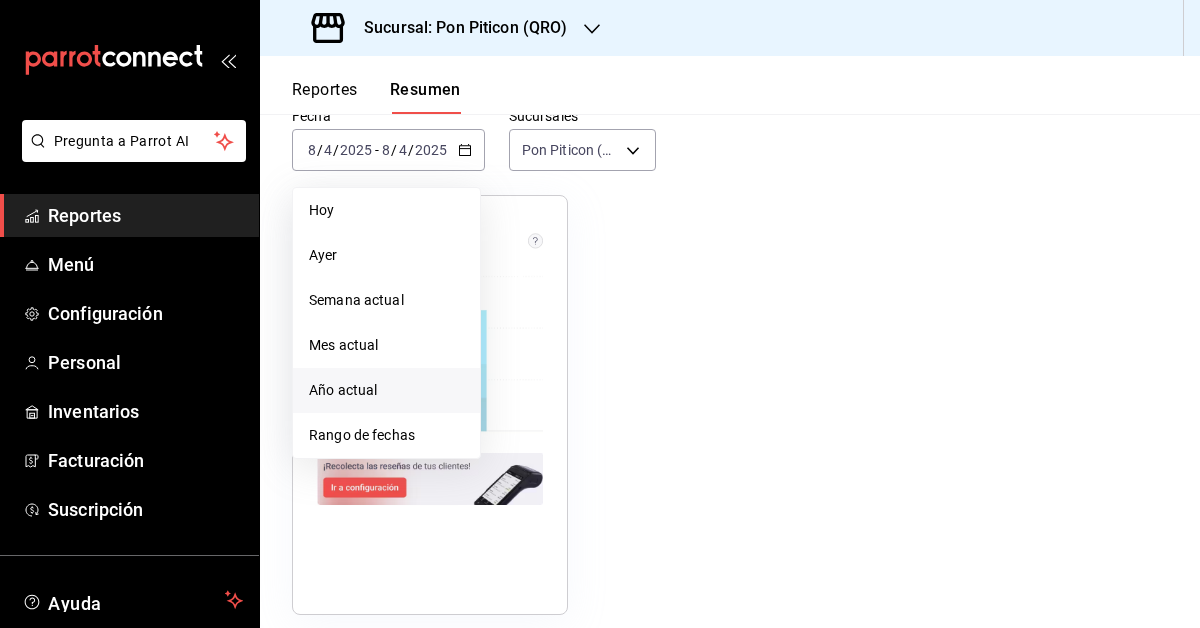 click on "Año actual" at bounding box center [386, 390] 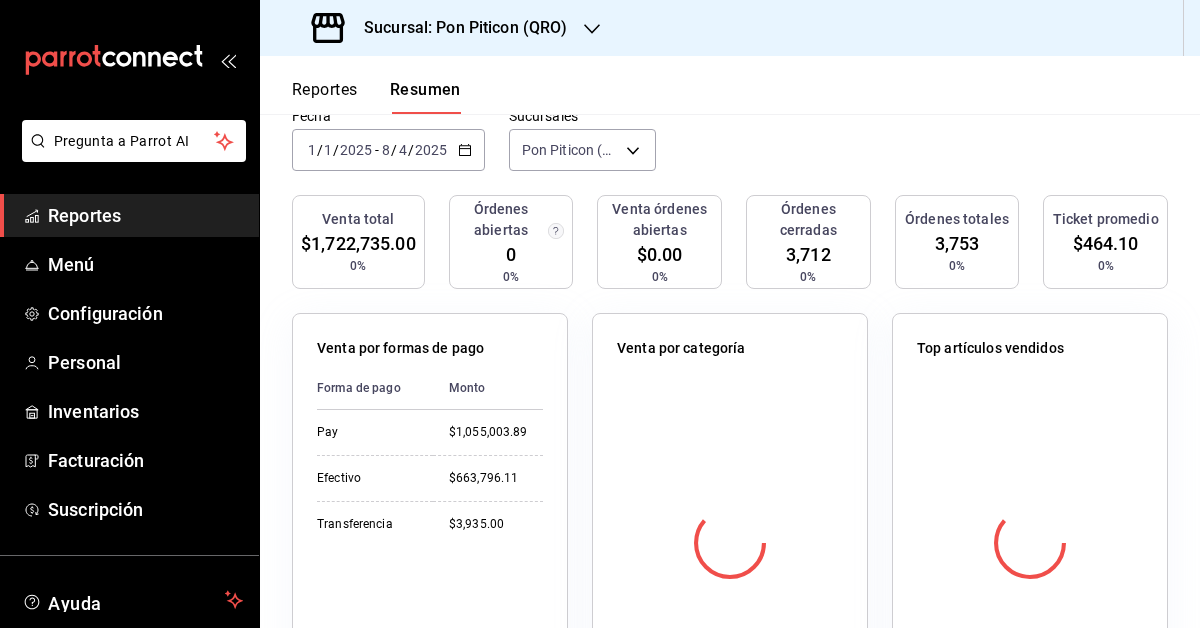 scroll, scrollTop: 0, scrollLeft: 0, axis: both 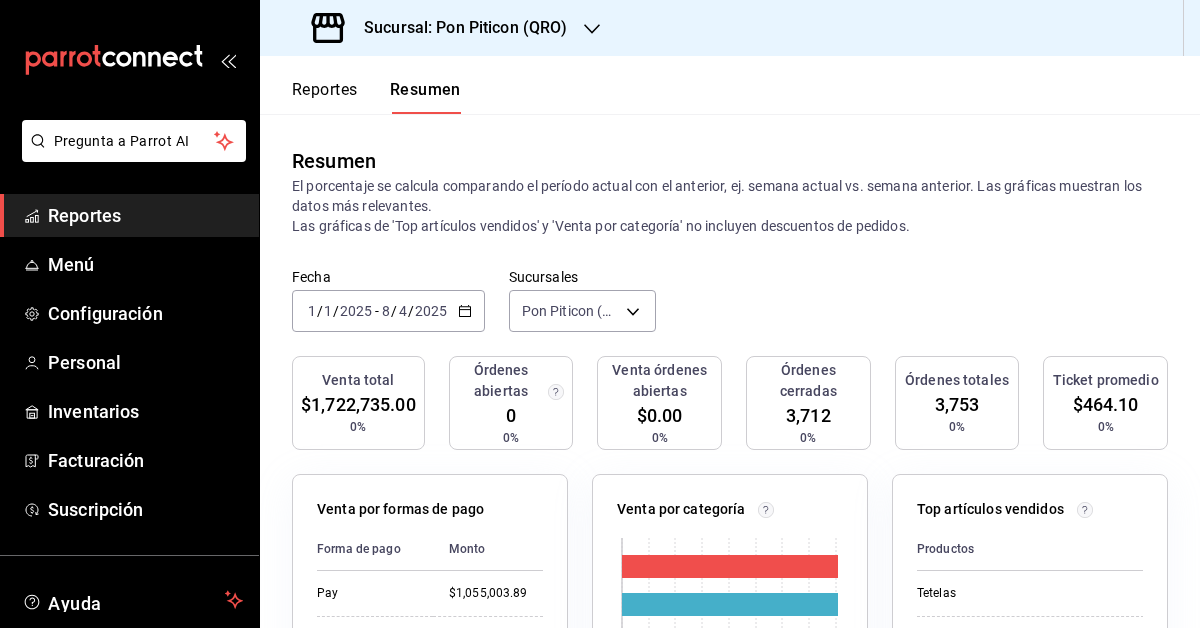 click on "Reportes" at bounding box center (325, 97) 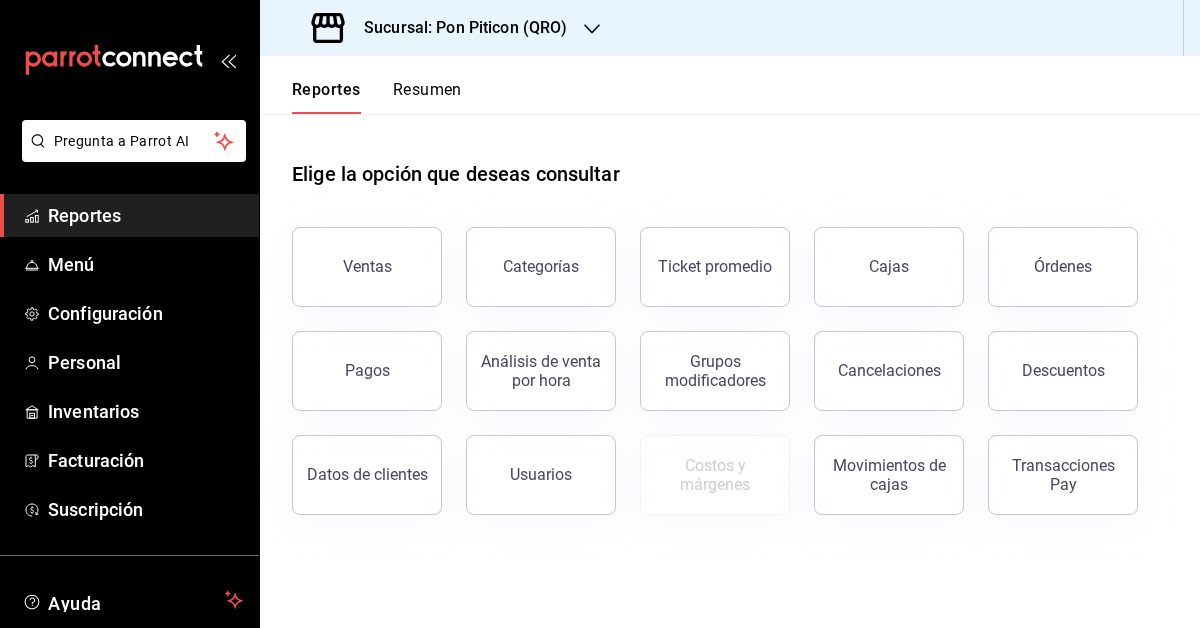 click on "Resumen" at bounding box center (427, 97) 